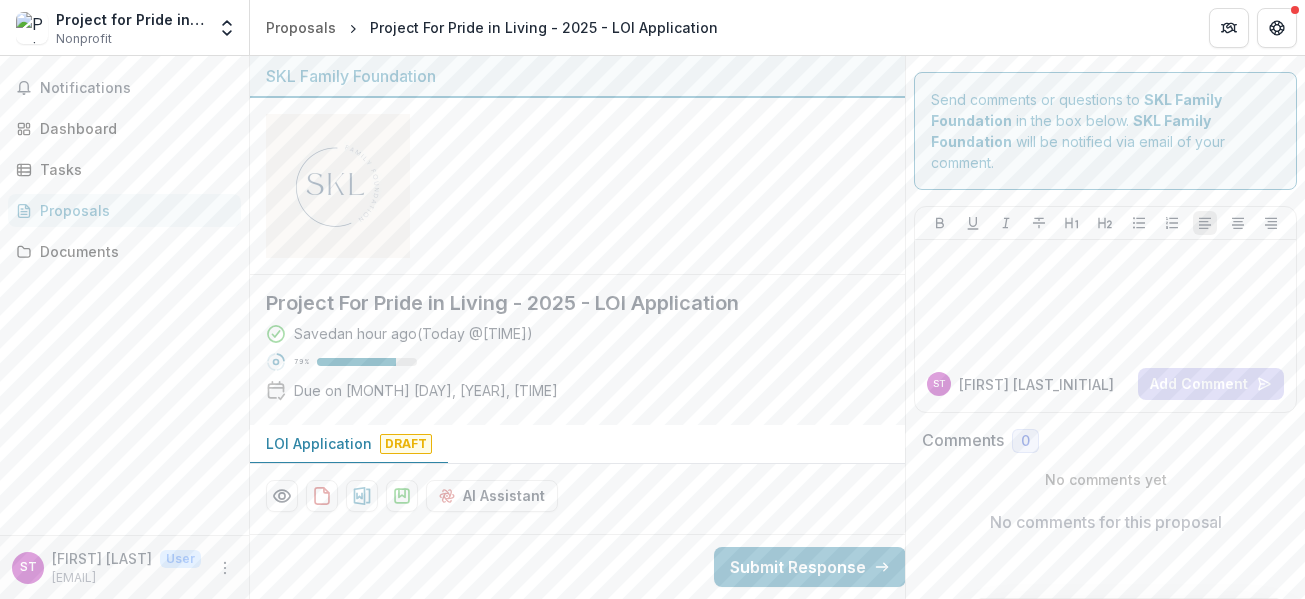scroll, scrollTop: 0, scrollLeft: 0, axis: both 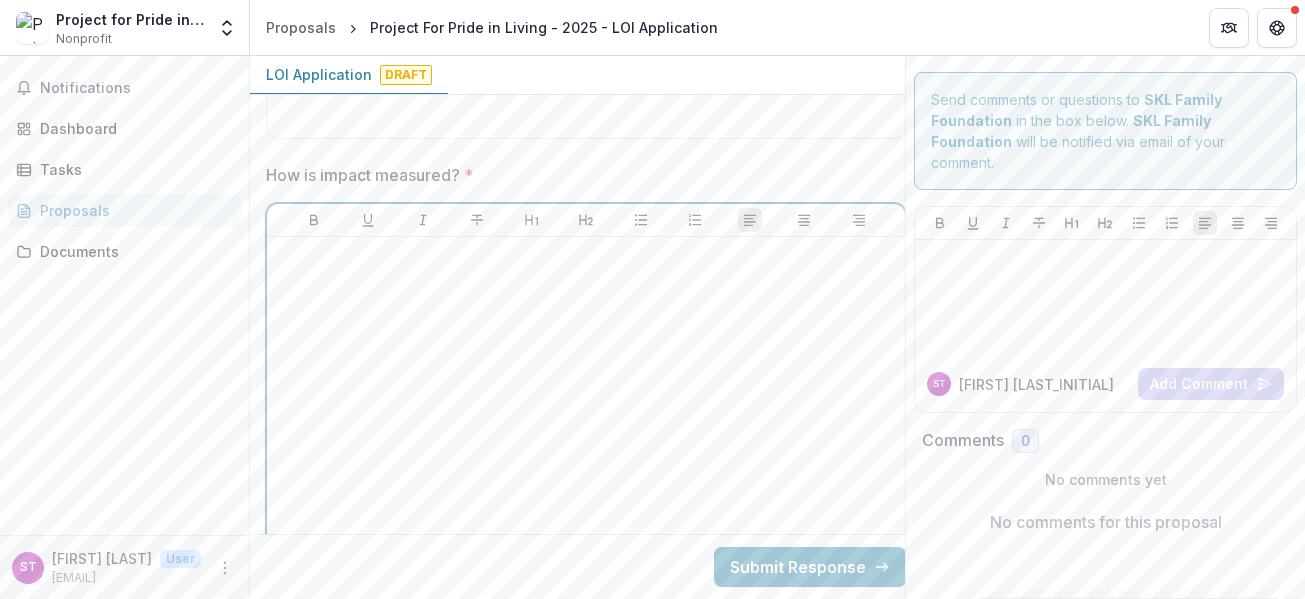 drag, startPoint x: 430, startPoint y: 281, endPoint x: 429, endPoint y: 271, distance: 10.049875 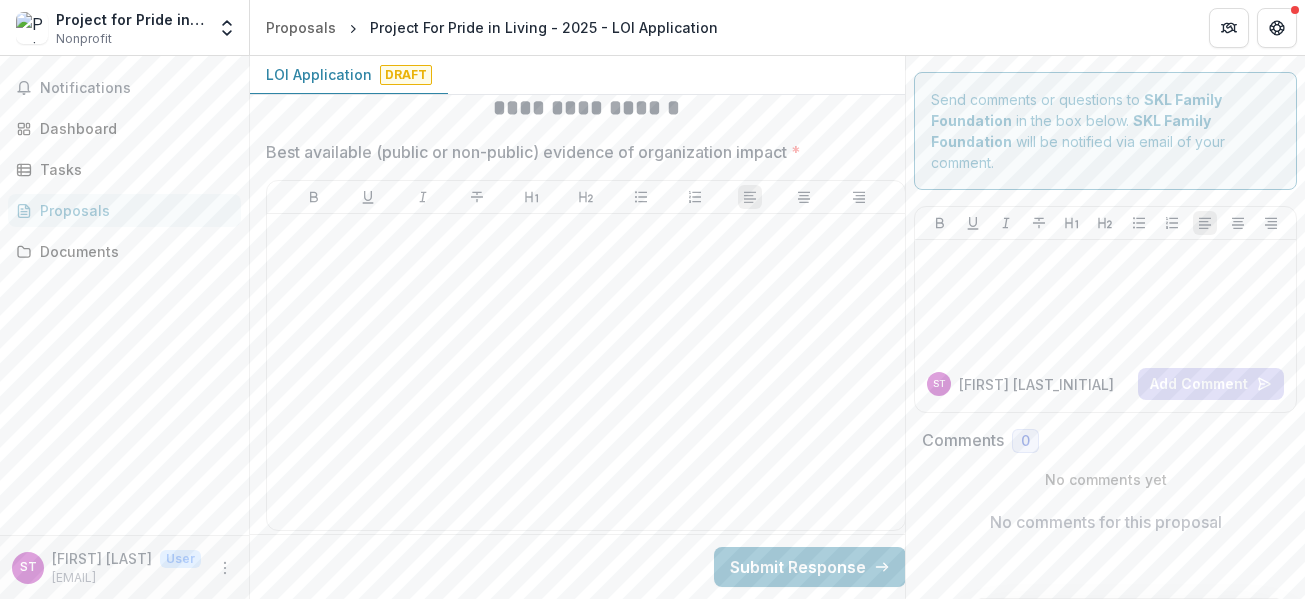 scroll, scrollTop: 3310, scrollLeft: 0, axis: vertical 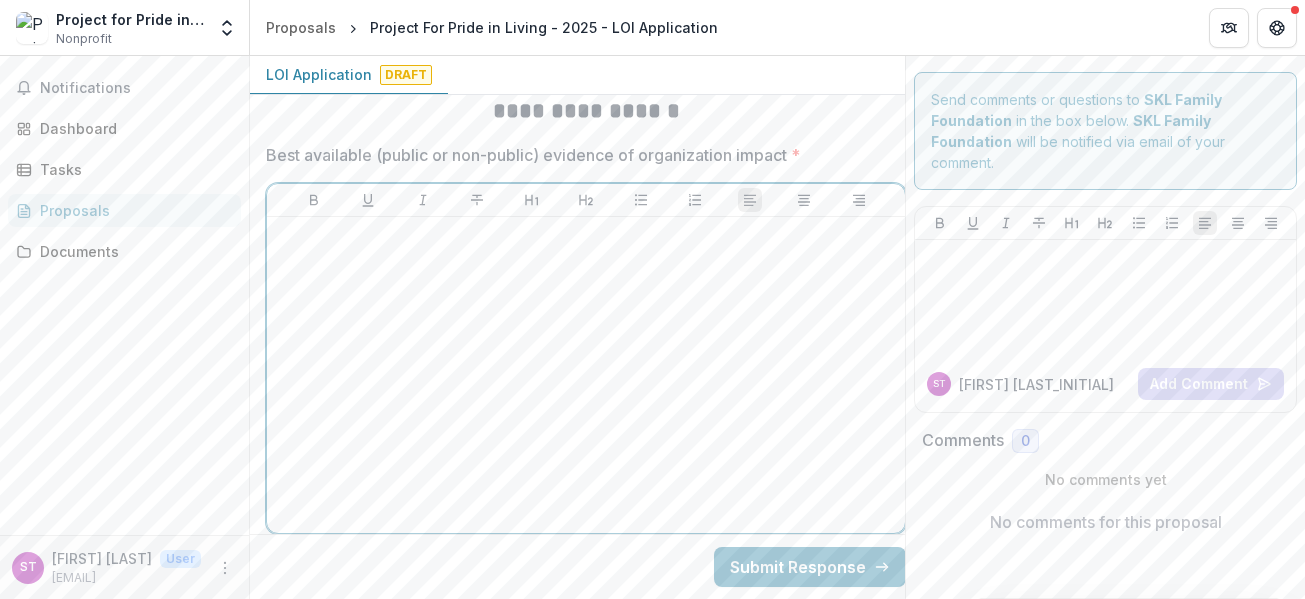 click at bounding box center [586, 375] 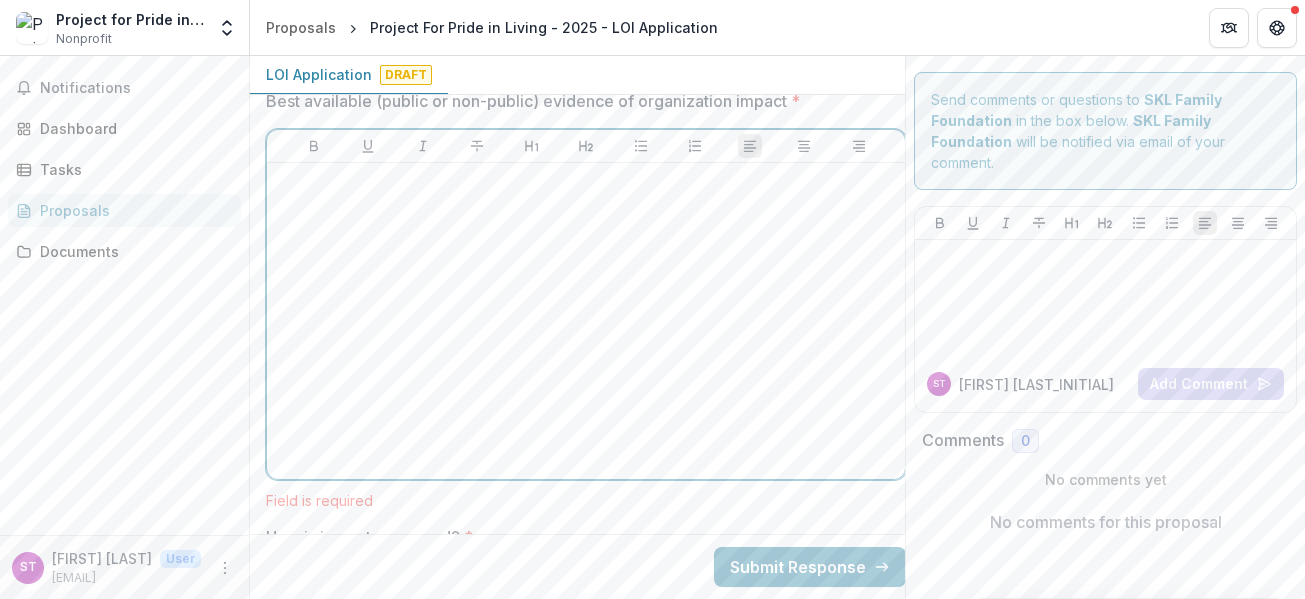 scroll, scrollTop: 3310, scrollLeft: 0, axis: vertical 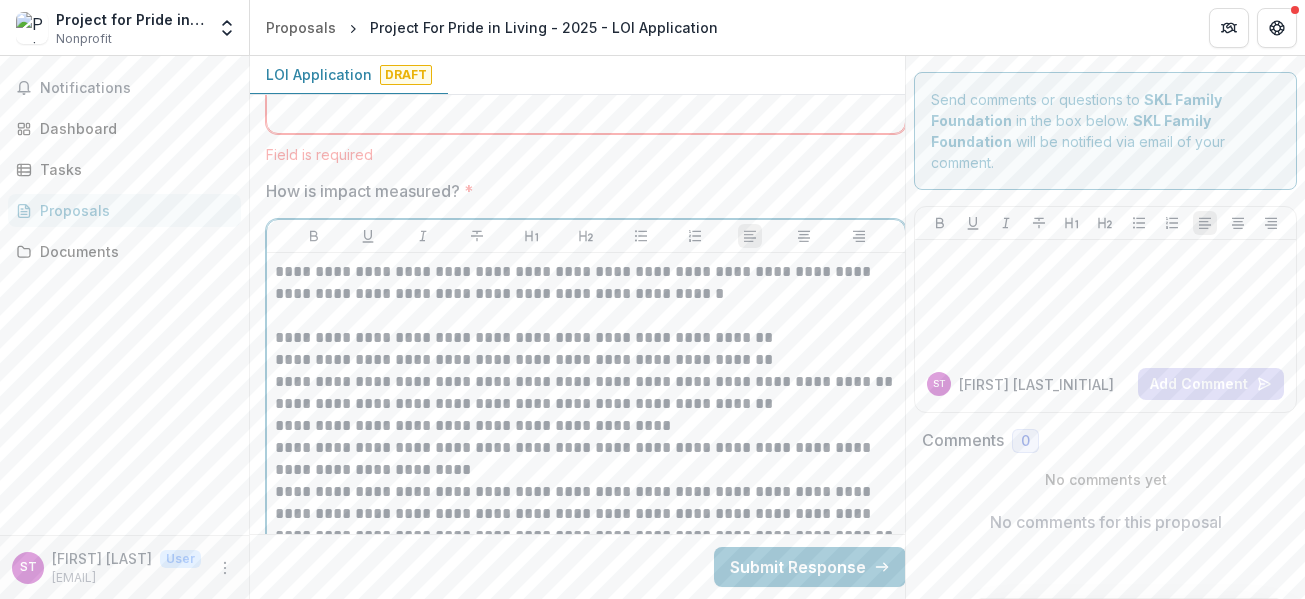 click on "**********" at bounding box center [586, 283] 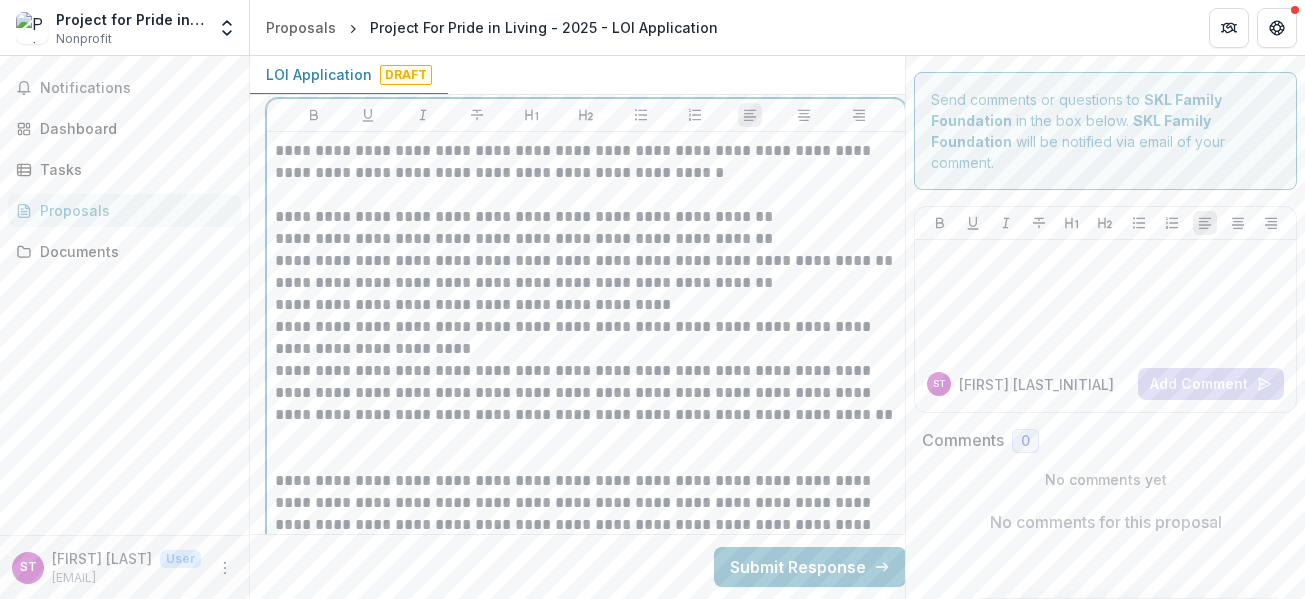 drag, startPoint x: 277, startPoint y: 269, endPoint x: 275, endPoint y: 156, distance: 113.0177 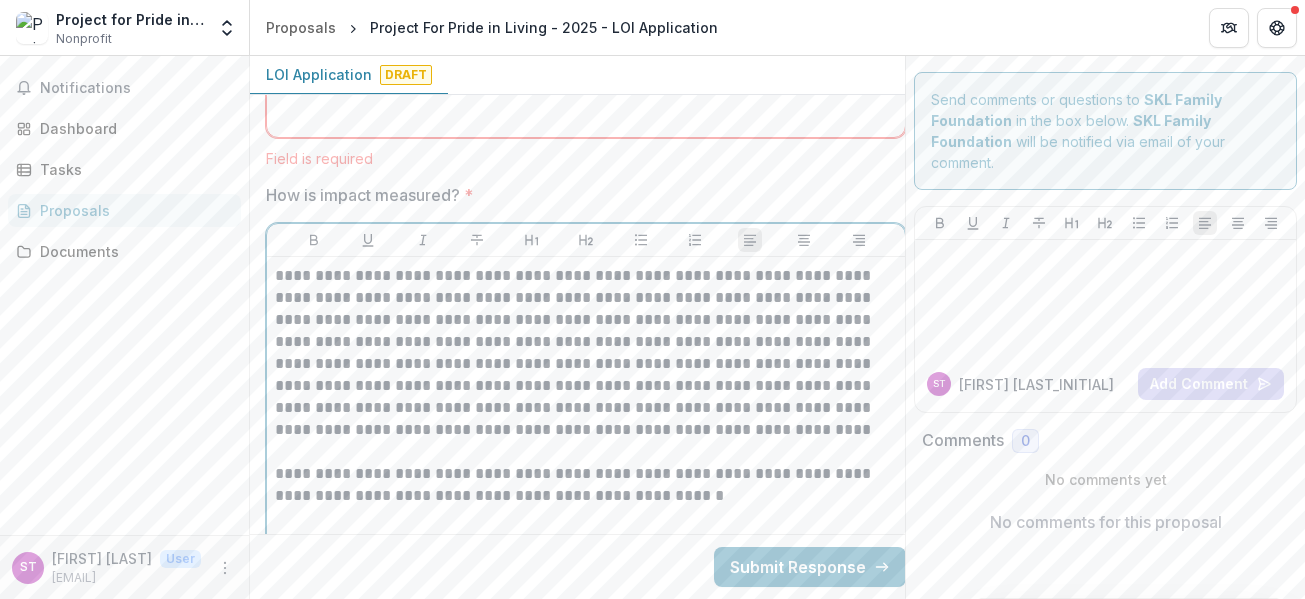 scroll, scrollTop: 3431, scrollLeft: 0, axis: vertical 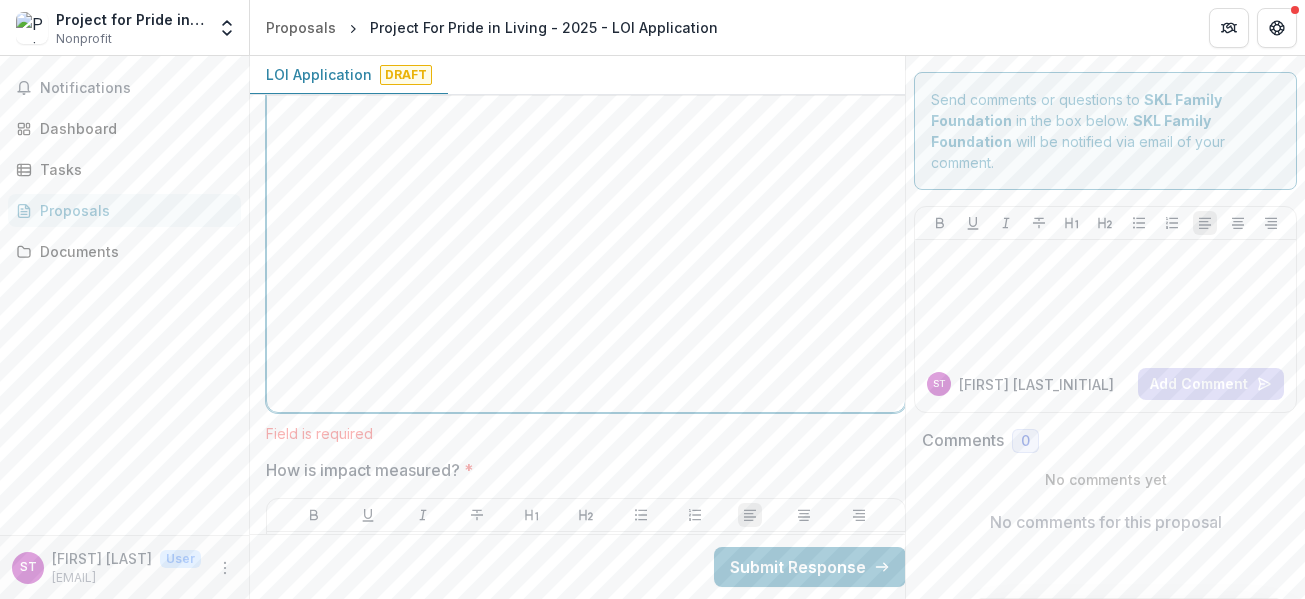 click at bounding box center (586, 254) 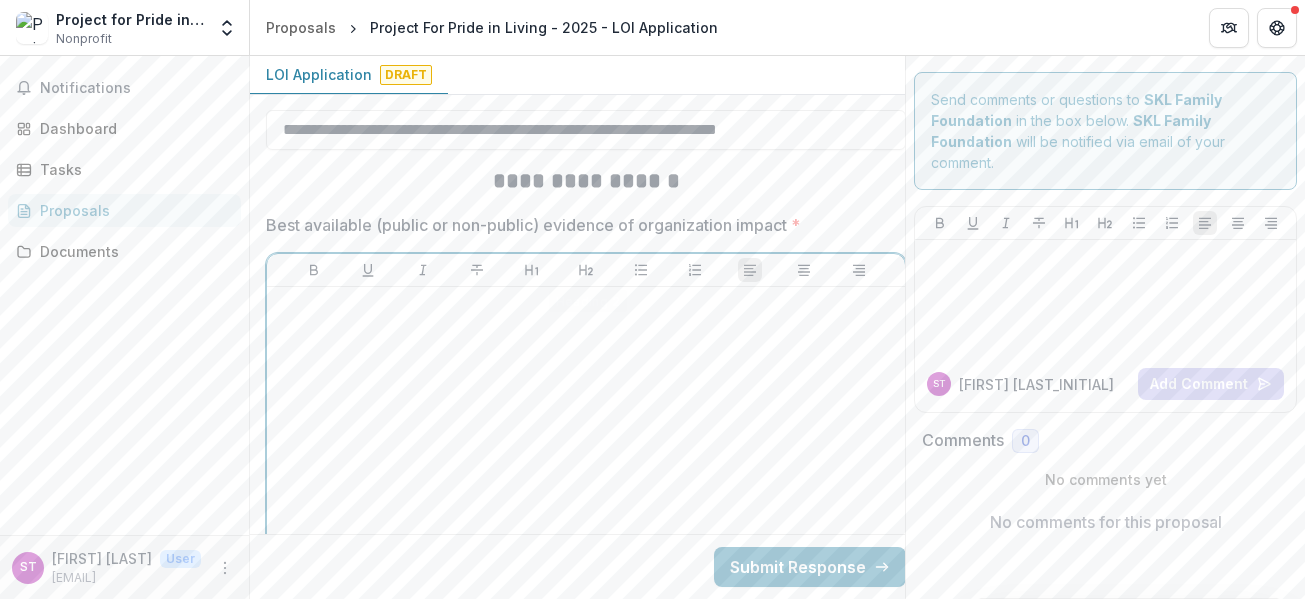 scroll, scrollTop: 3231, scrollLeft: 0, axis: vertical 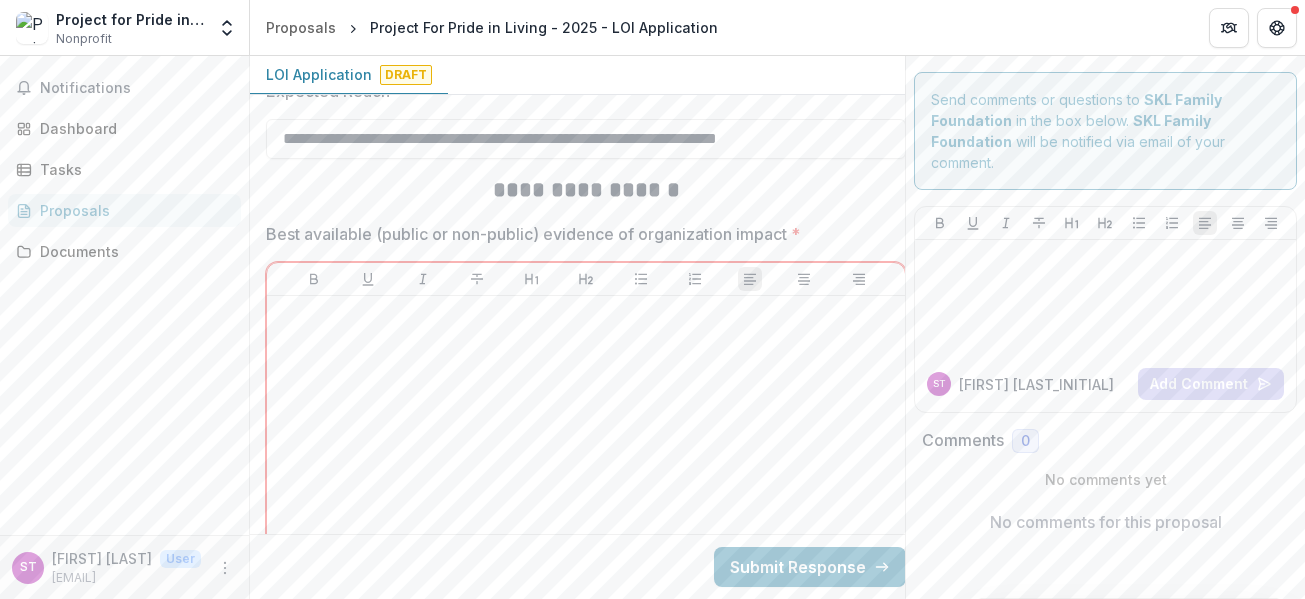 click at bounding box center (586, 454) 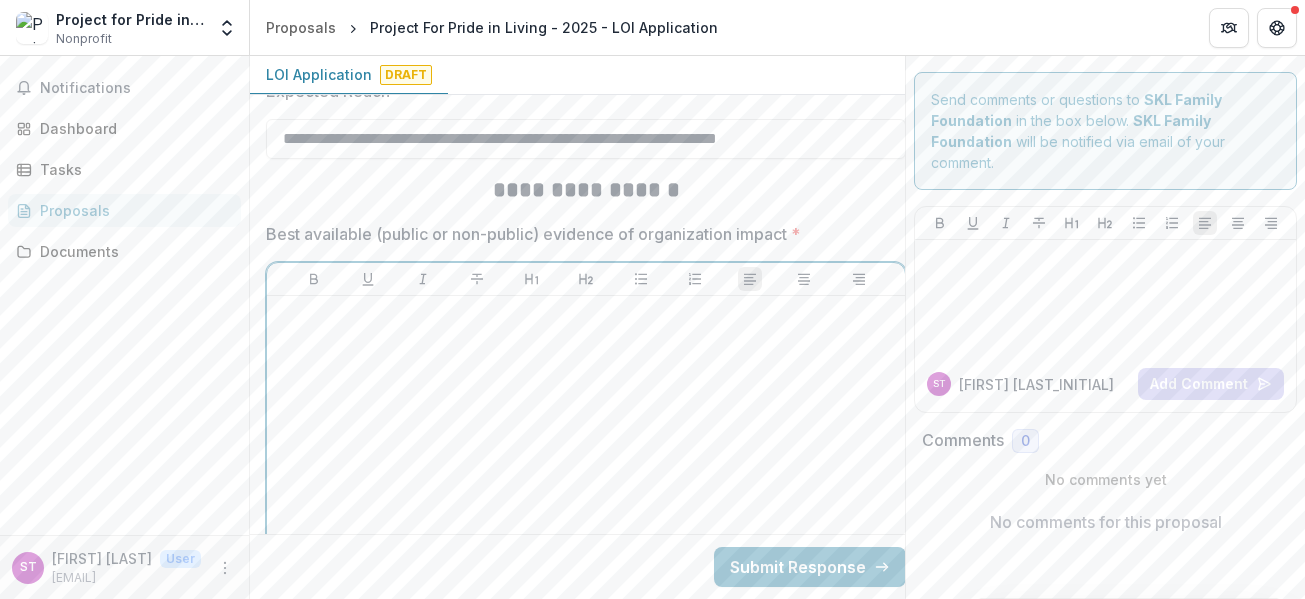 scroll, scrollTop: 3484, scrollLeft: 0, axis: vertical 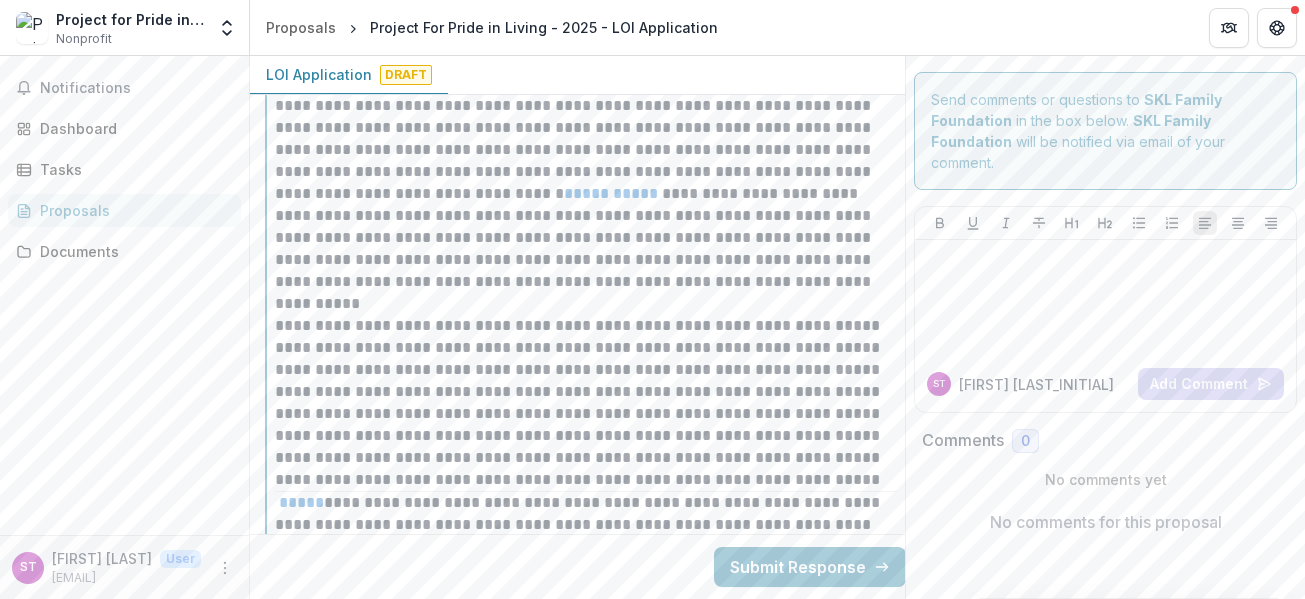 click on "*****" at bounding box center [635, 193] 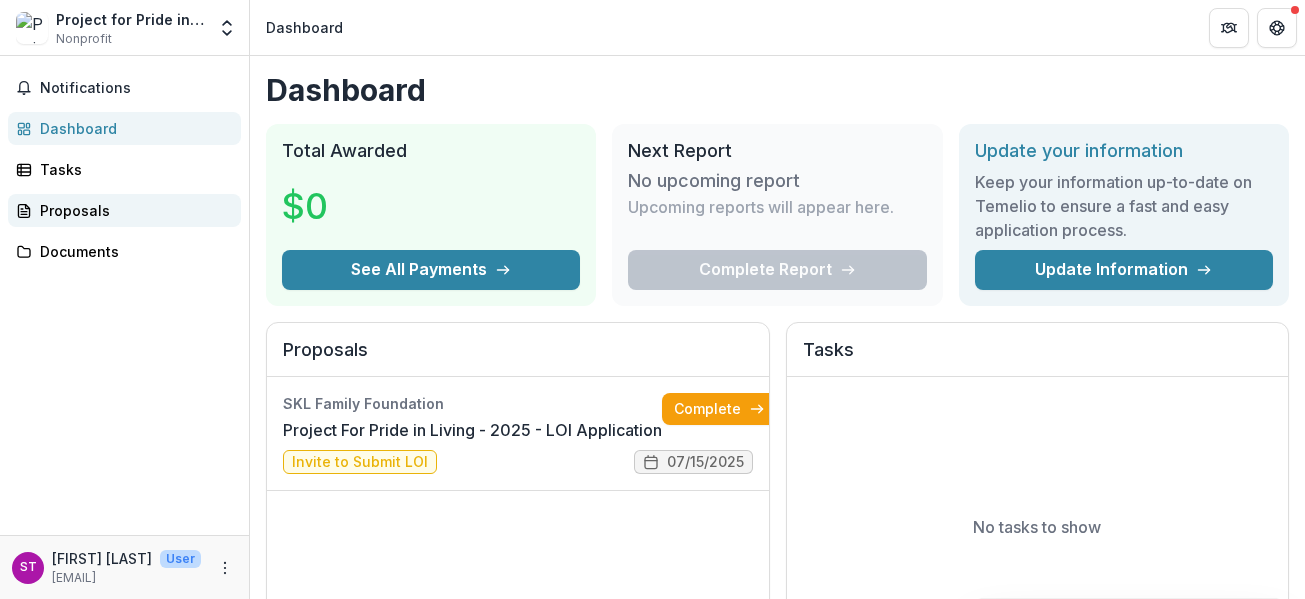 click on "Proposals" at bounding box center (132, 210) 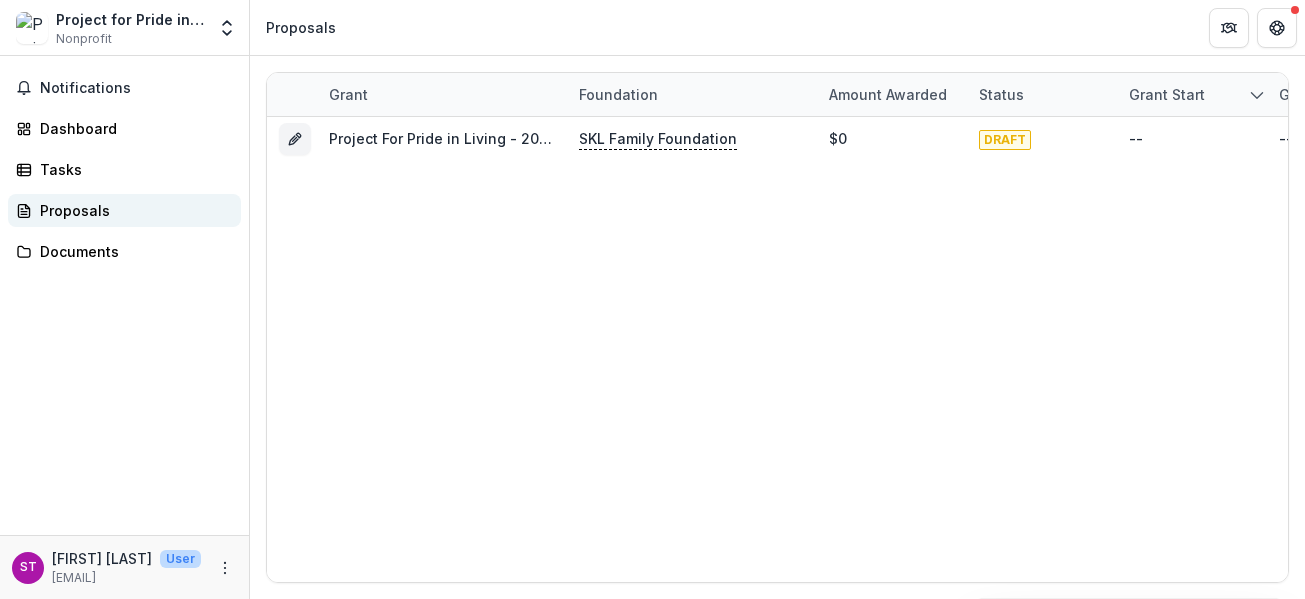 click on "Proposals" at bounding box center (132, 210) 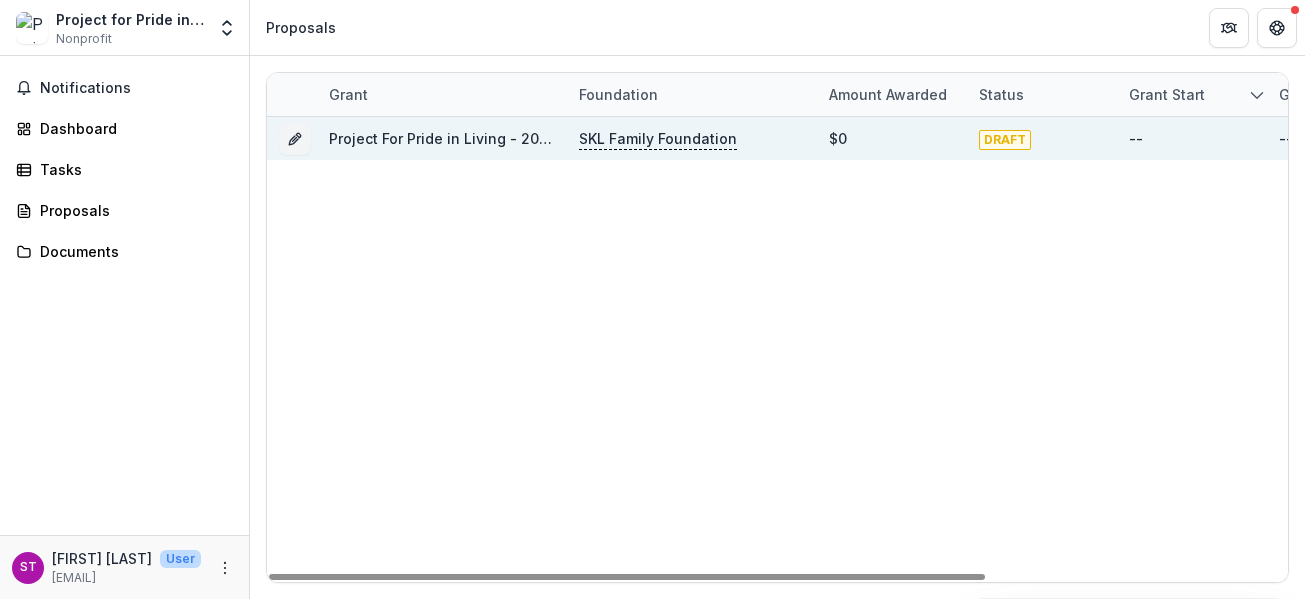 click on "DRAFT" at bounding box center [1005, 140] 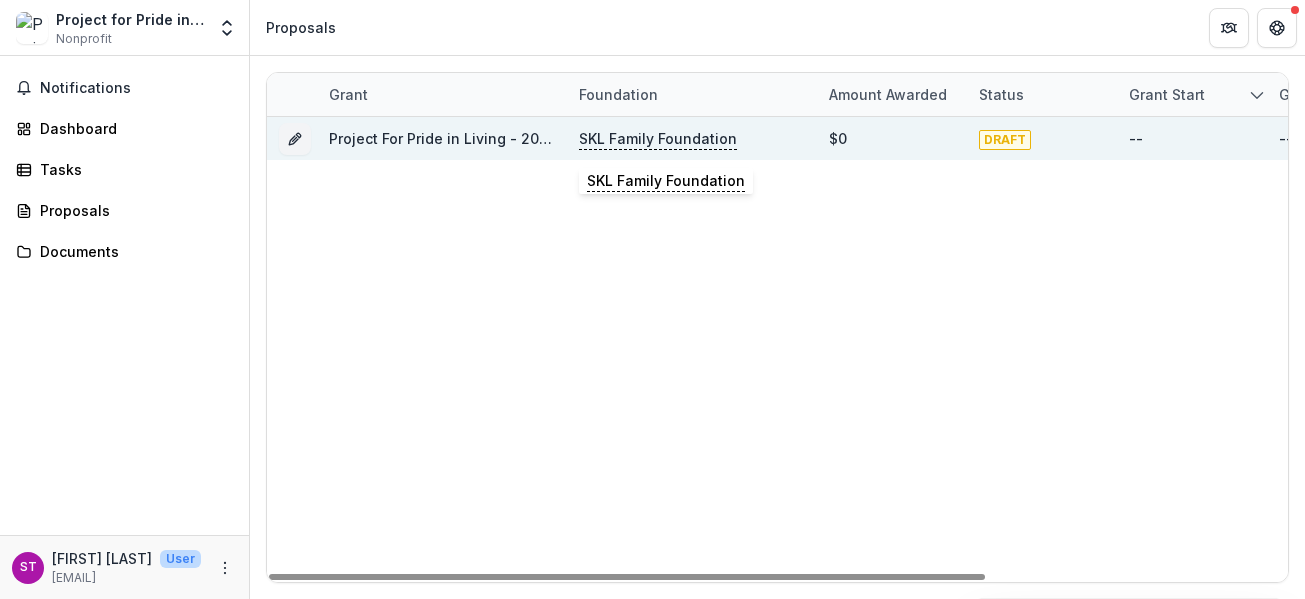 click on "SKL Family Foundation" at bounding box center [658, 139] 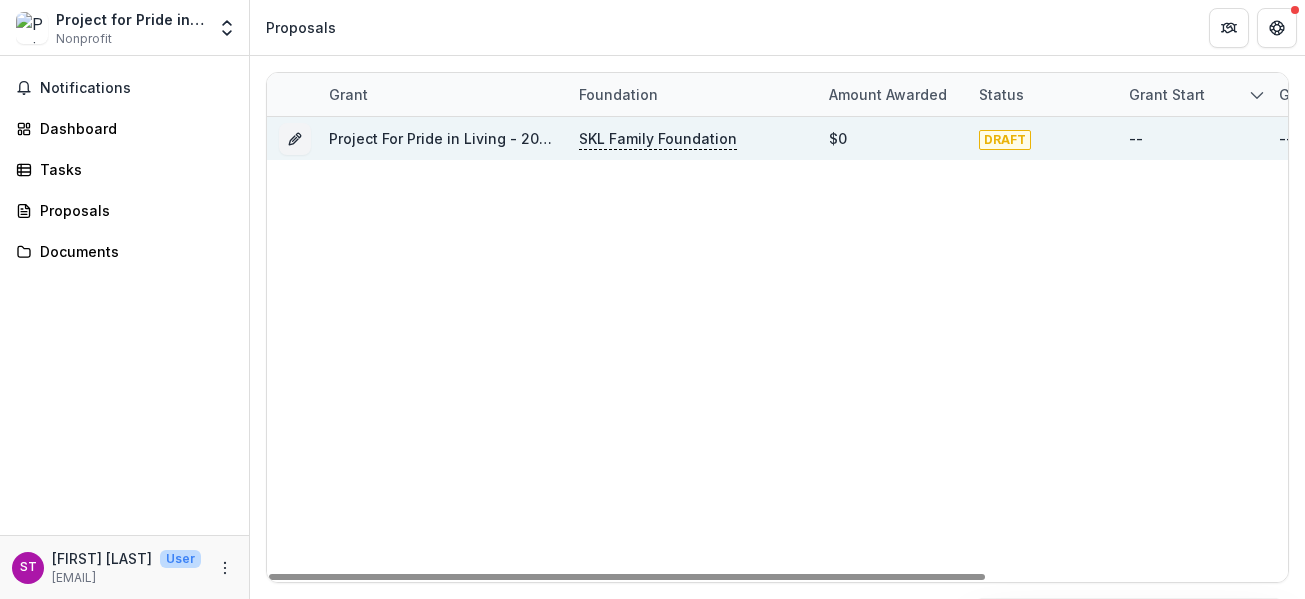 click on "Project For Pride in Living - 2025 - LOI Application" at bounding box center (442, 138) 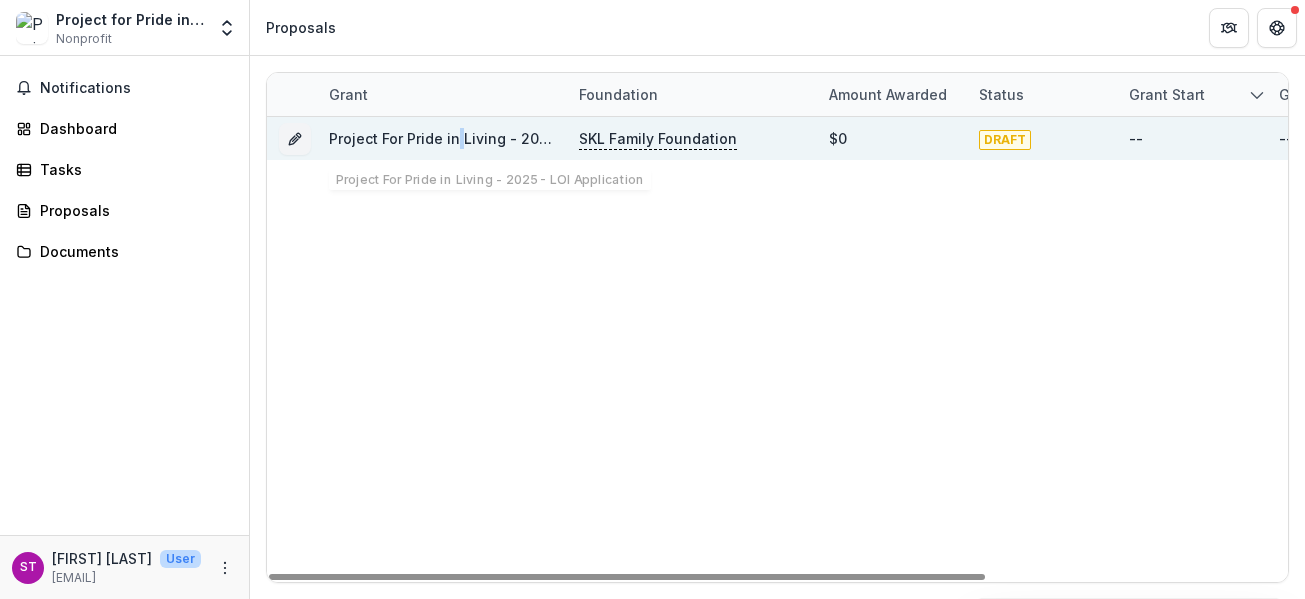 click on "Project For Pride in Living - 2025 - LOI Application" at bounding box center [442, 138] 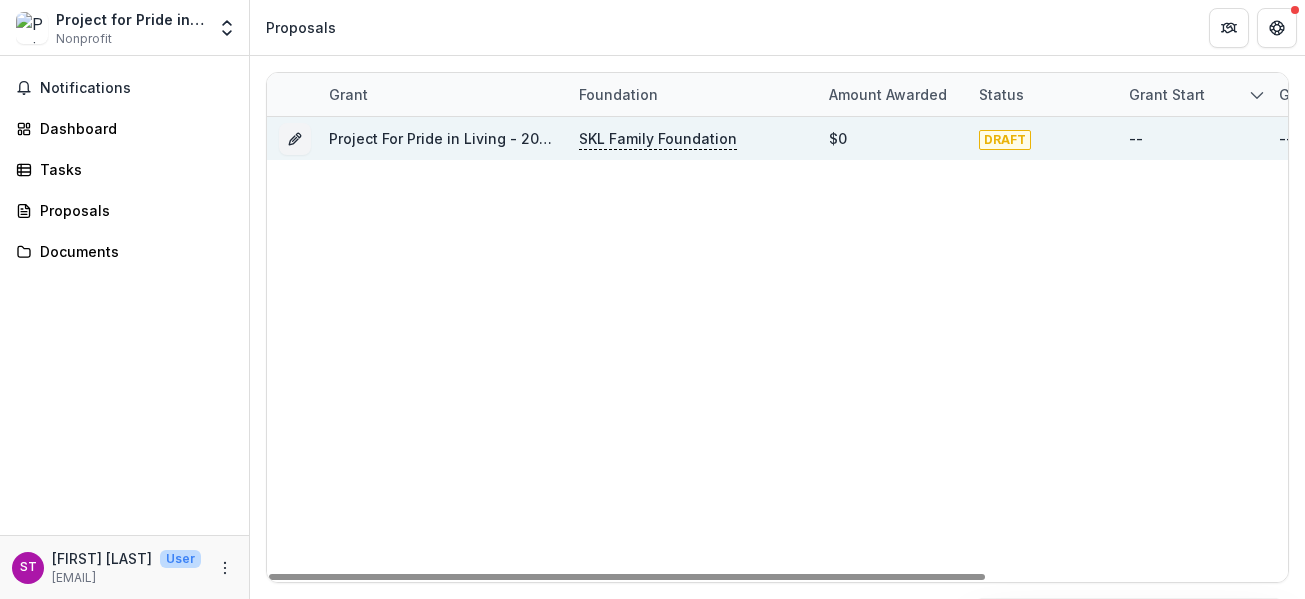 click on "Project For Pride in Living - 2025 - LOI Application" at bounding box center (442, 138) 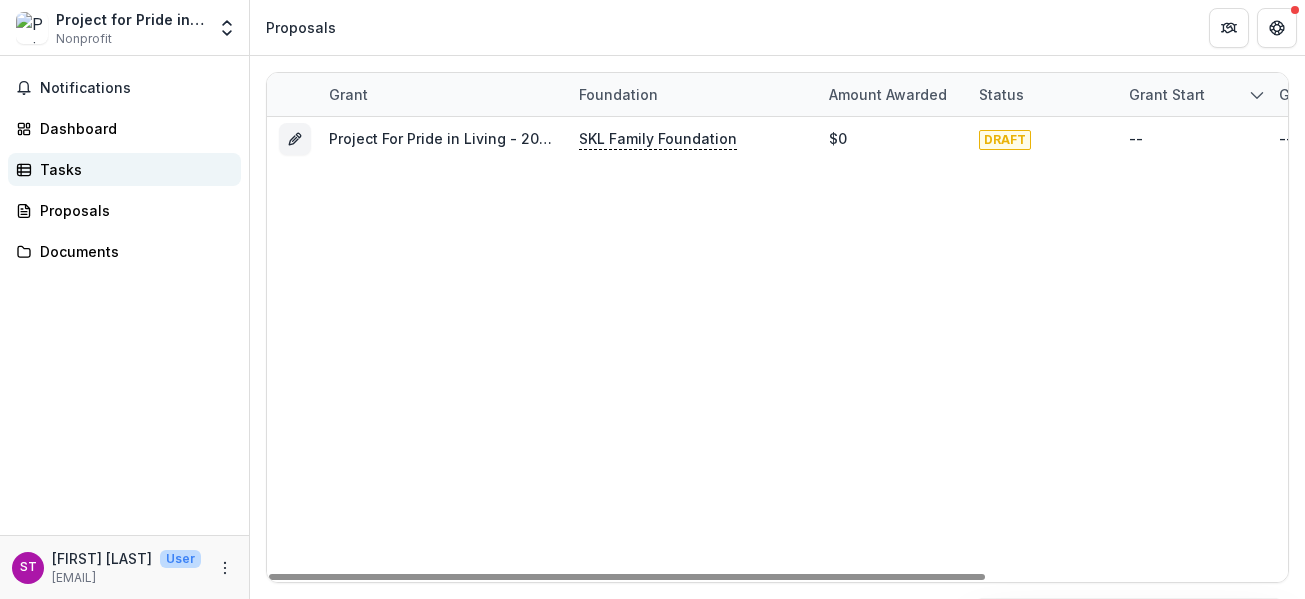 click on "Tasks" at bounding box center (132, 169) 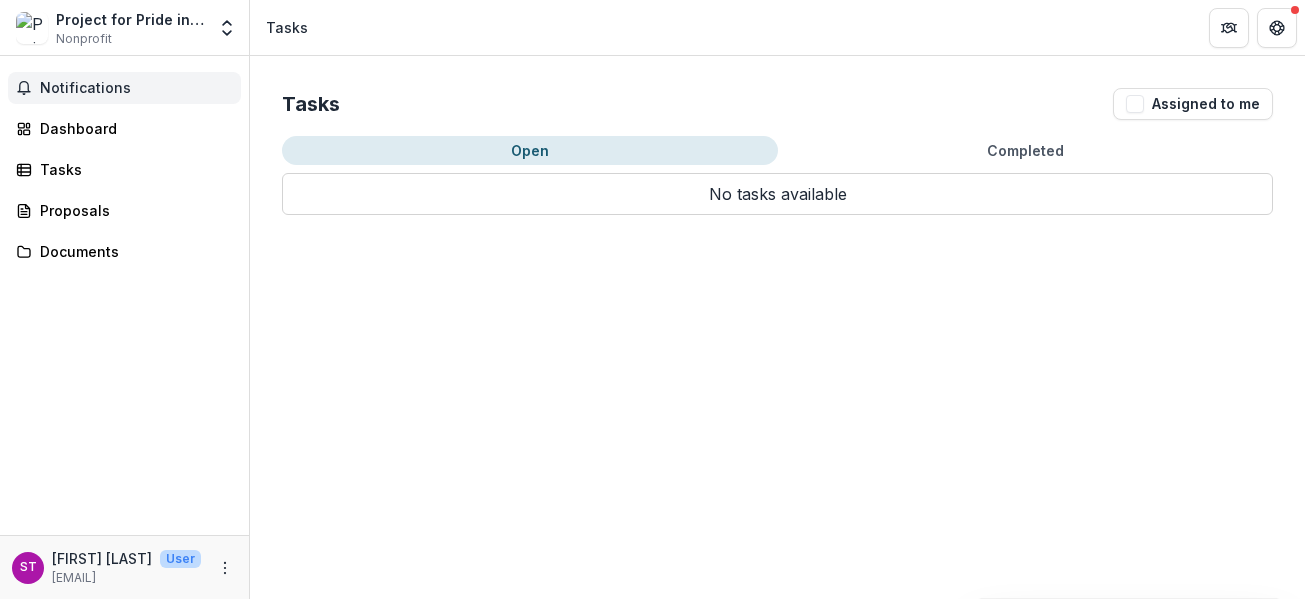 click on "Notifications" at bounding box center [136, 88] 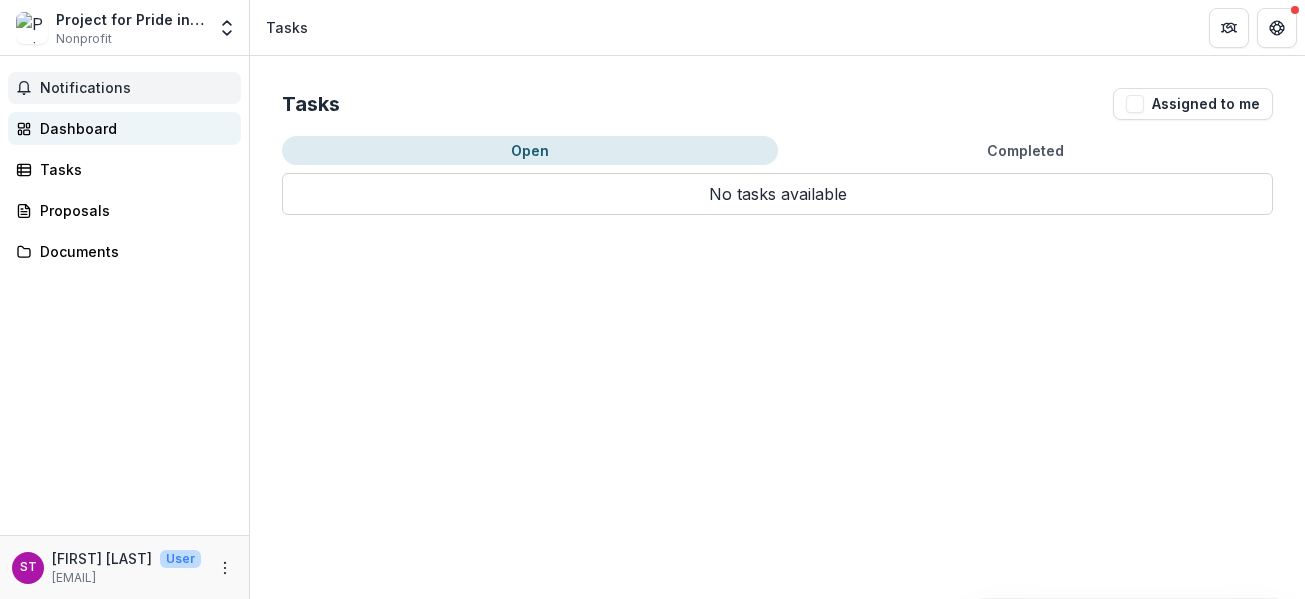 click on "Dashboard" at bounding box center (132, 128) 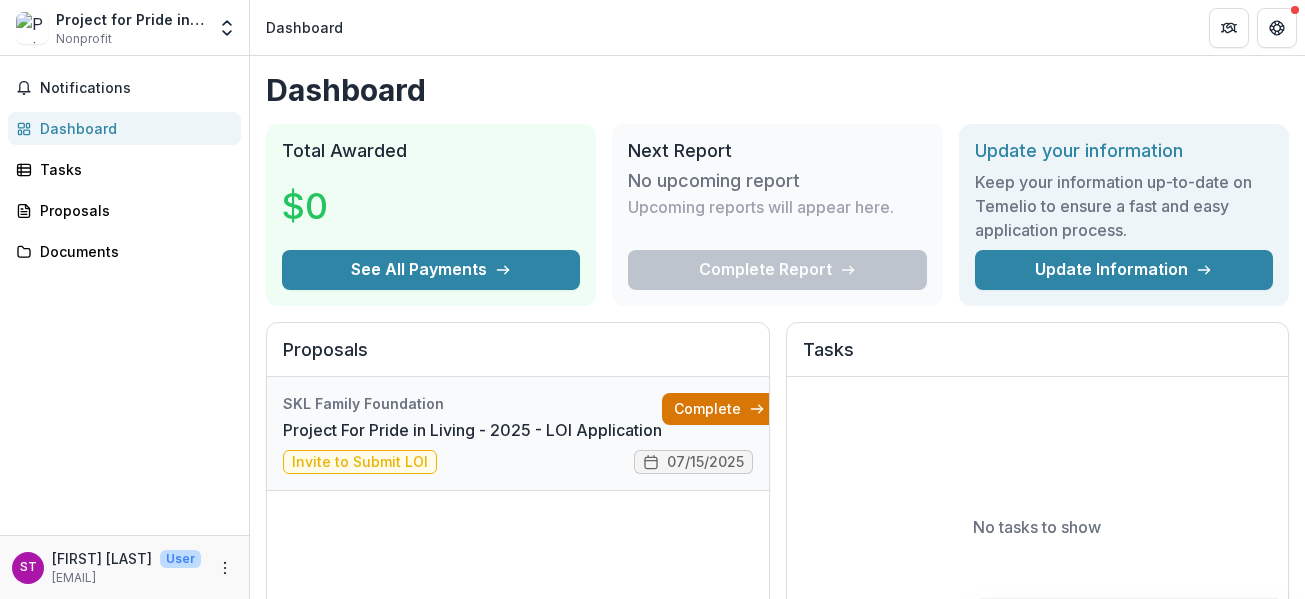 click on "Complete" at bounding box center [719, 409] 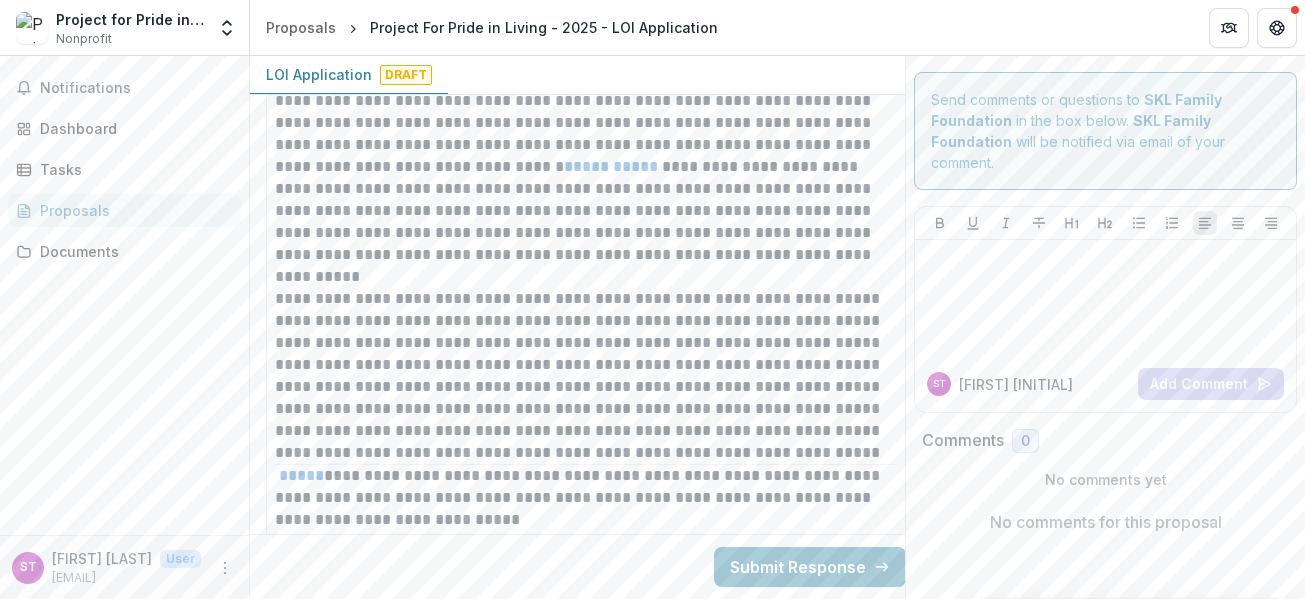 scroll, scrollTop: 3500, scrollLeft: 0, axis: vertical 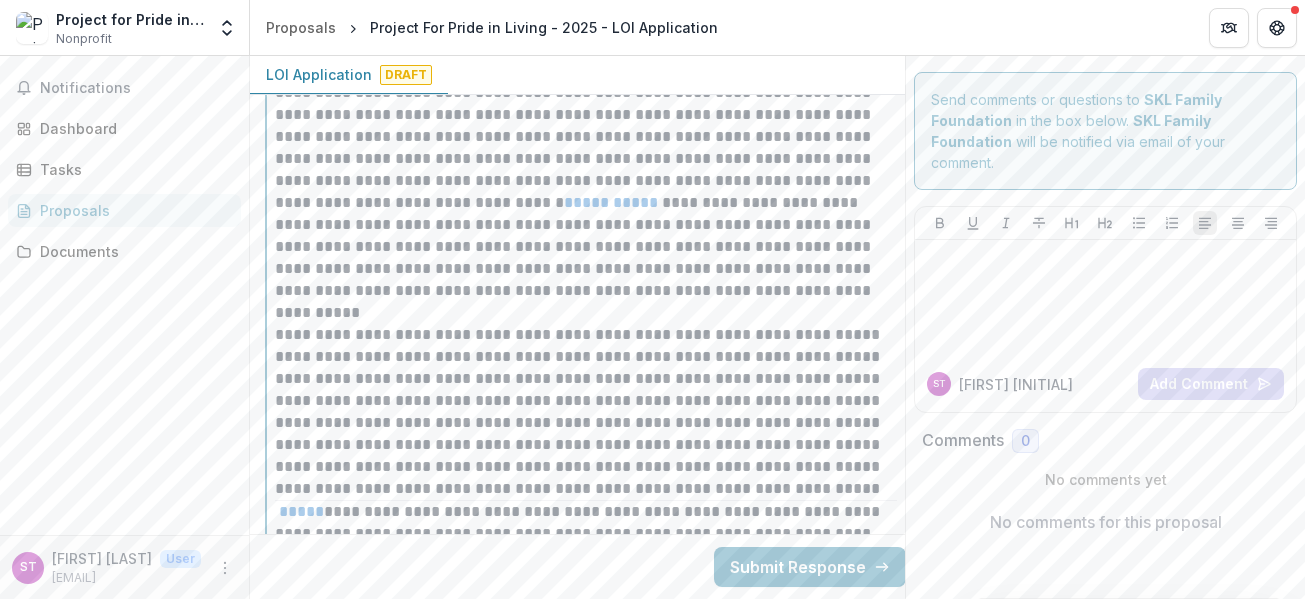 click on "**********" at bounding box center [586, 181] 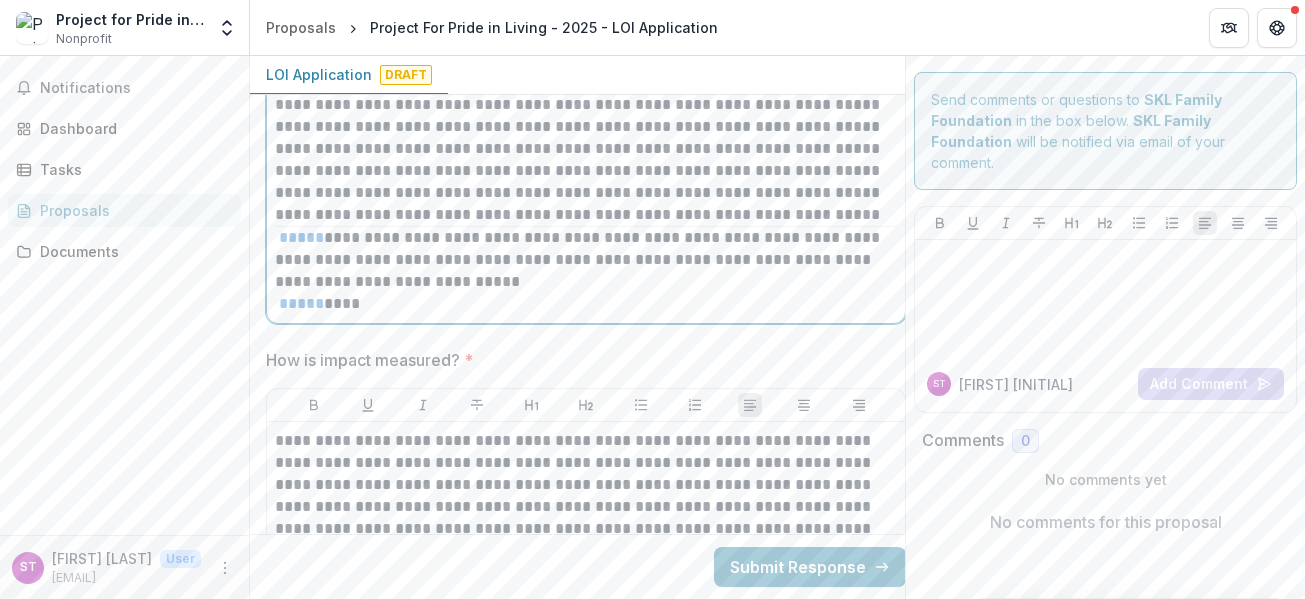 scroll, scrollTop: 3700, scrollLeft: 0, axis: vertical 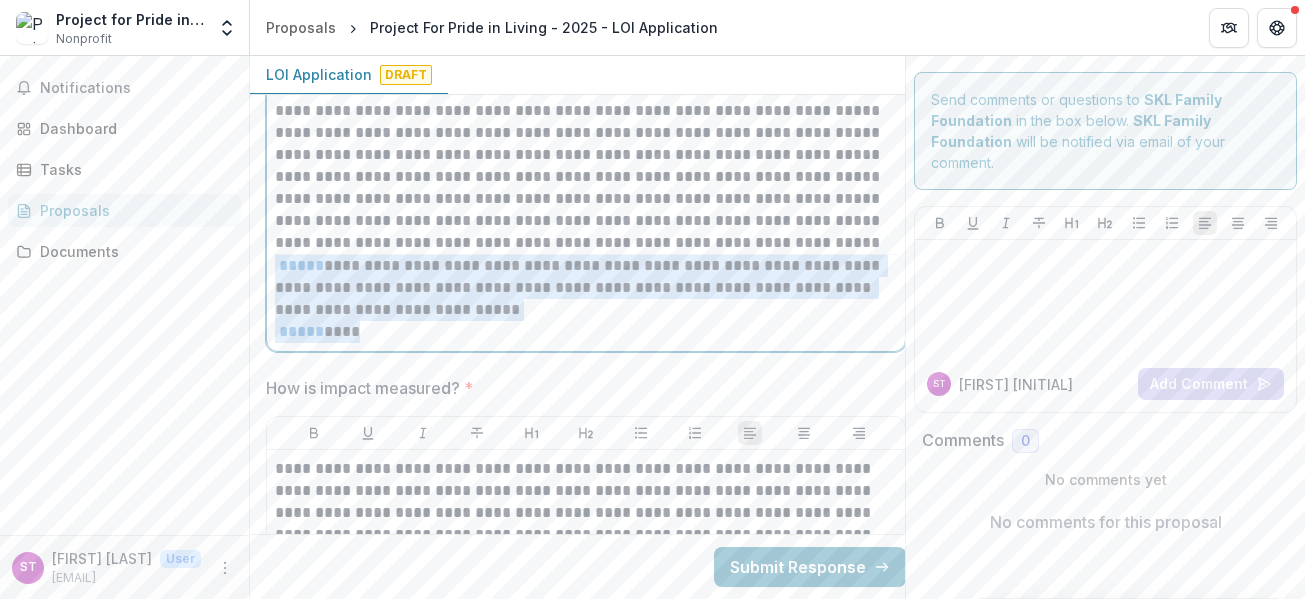 drag, startPoint x: 365, startPoint y: 336, endPoint x: 272, endPoint y: 265, distance: 117.00427 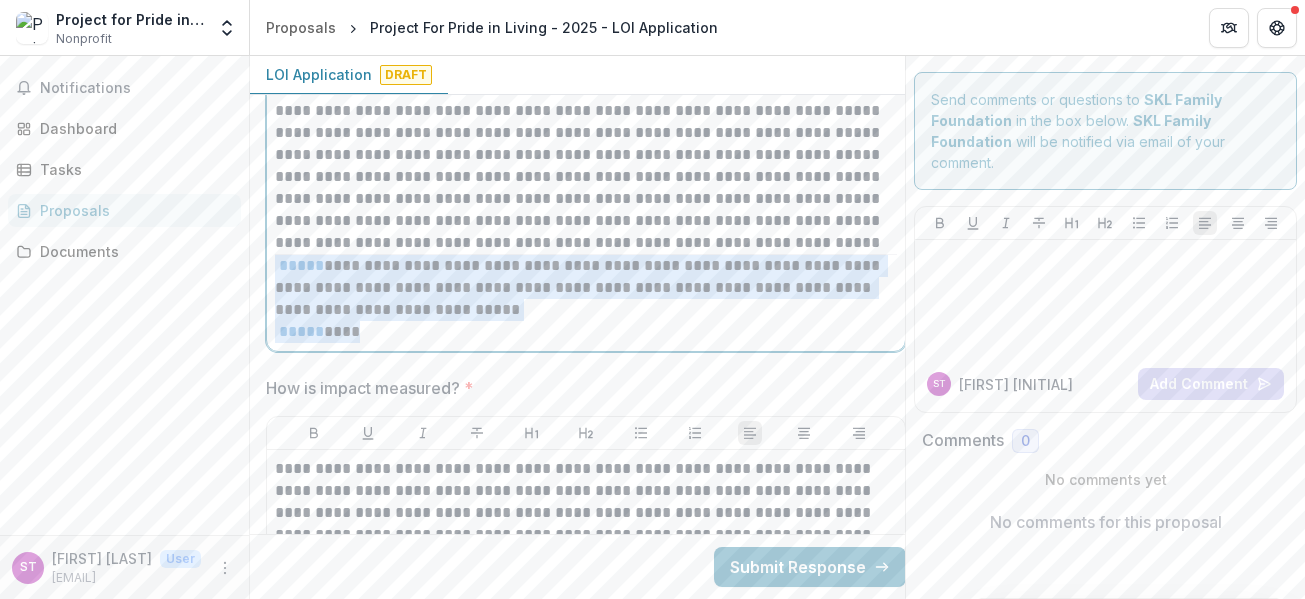 click on "**********" at bounding box center (586, 78) 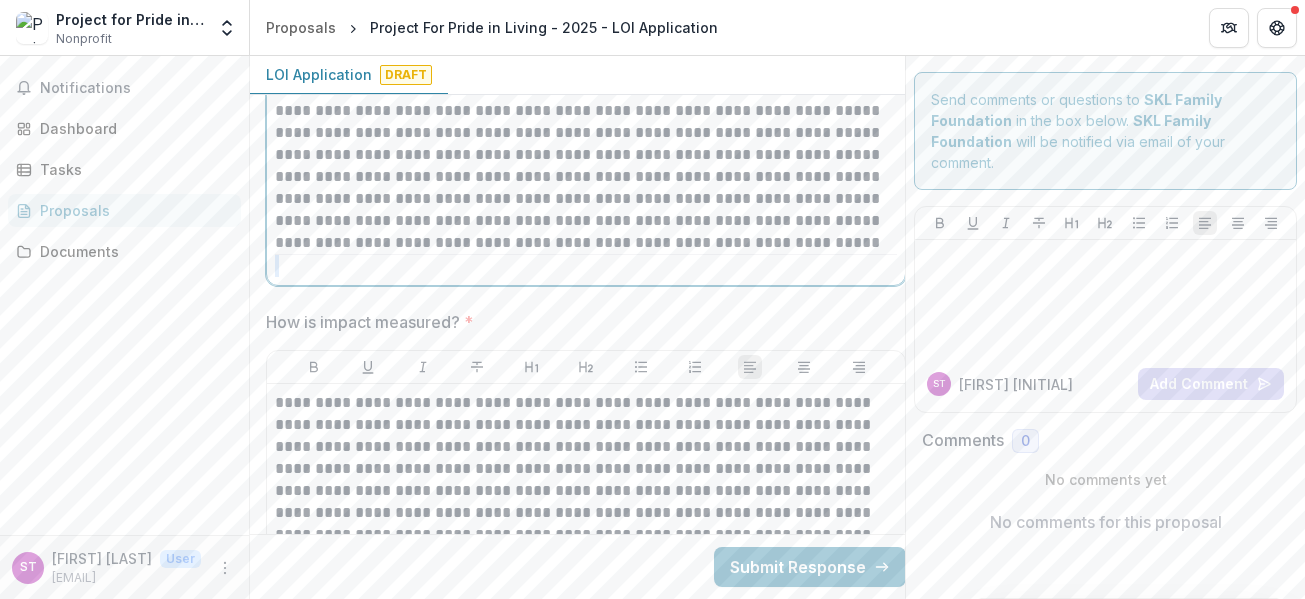 click on "**********" at bounding box center (586, 45) 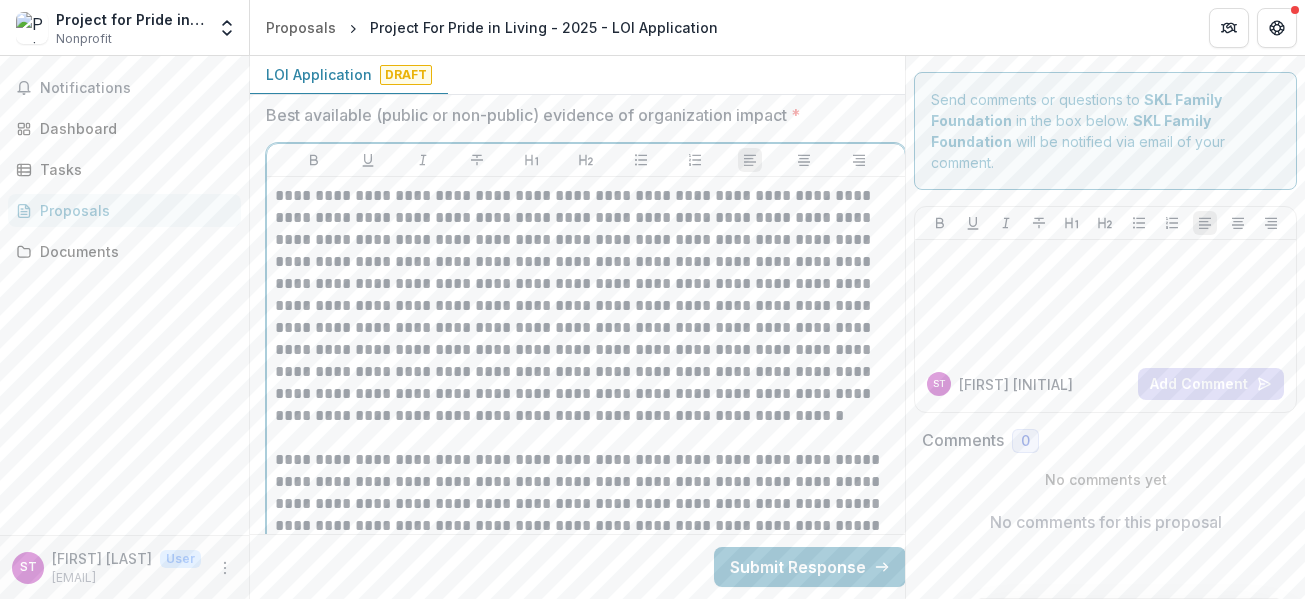 scroll, scrollTop: 3300, scrollLeft: 0, axis: vertical 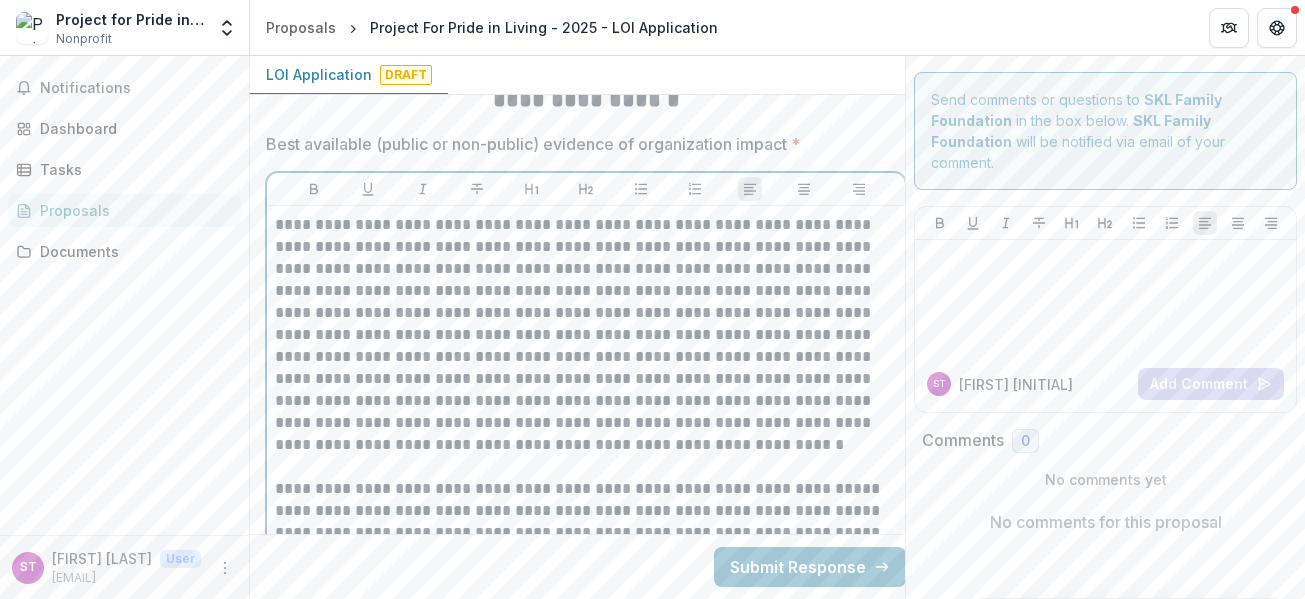 click on "**********" at bounding box center (586, 335) 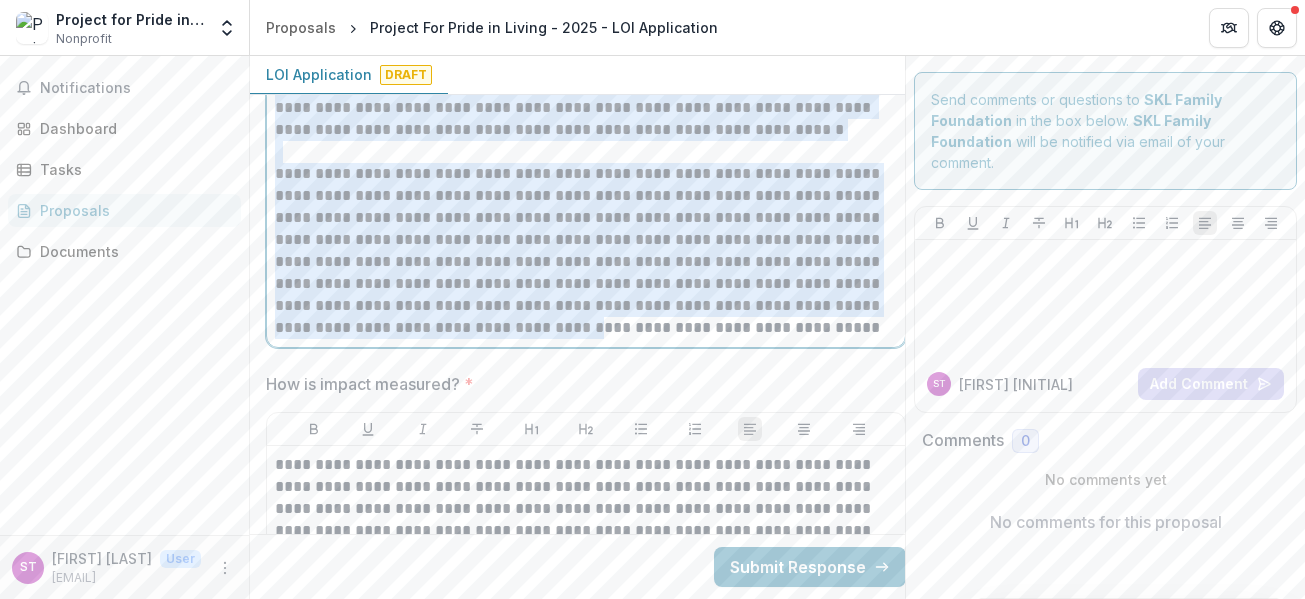 scroll, scrollTop: 3850, scrollLeft: 0, axis: vertical 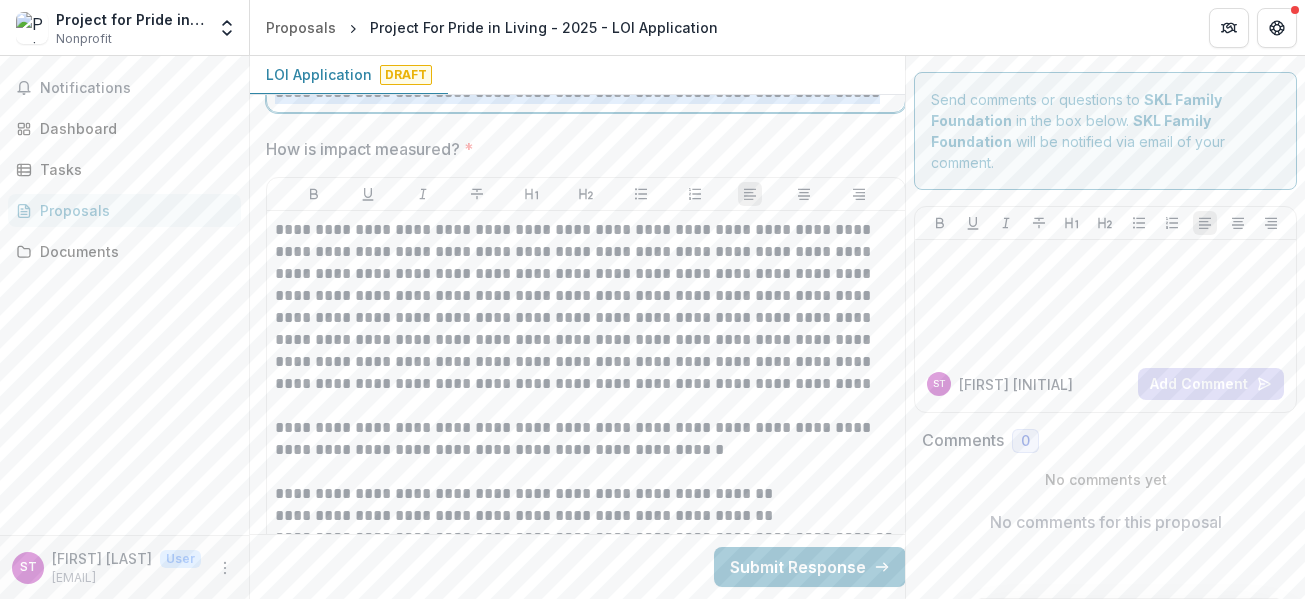 drag, startPoint x: 280, startPoint y: 222, endPoint x: 857, endPoint y: 111, distance: 587.5798 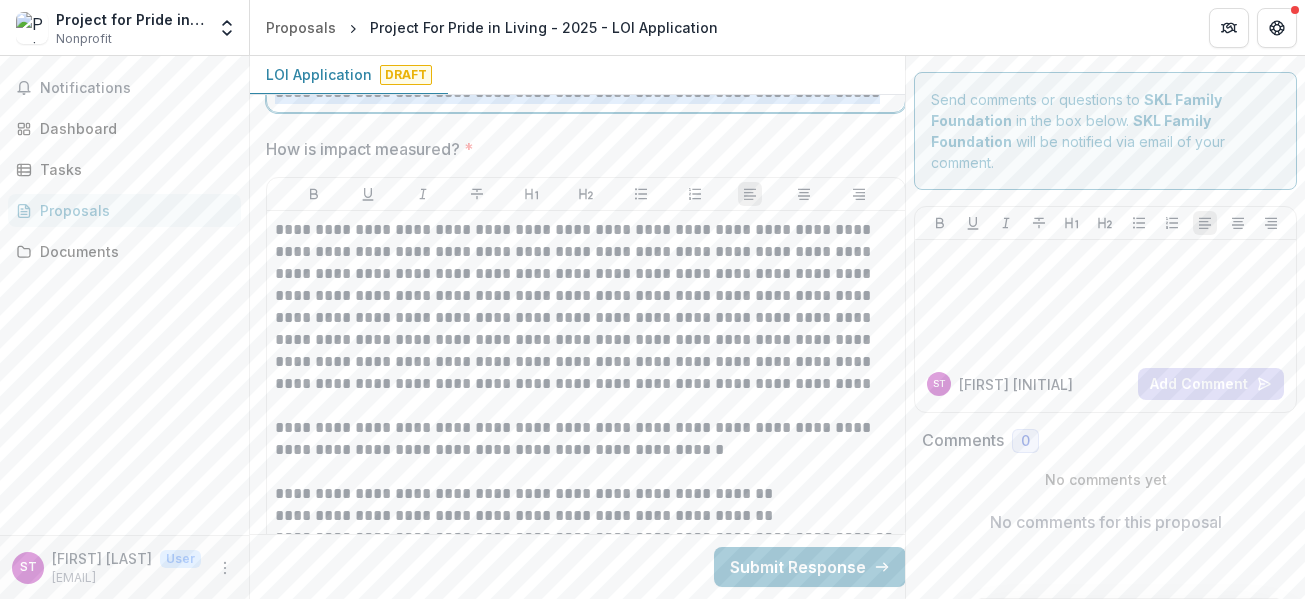 click on "**********" at bounding box center (586, -116) 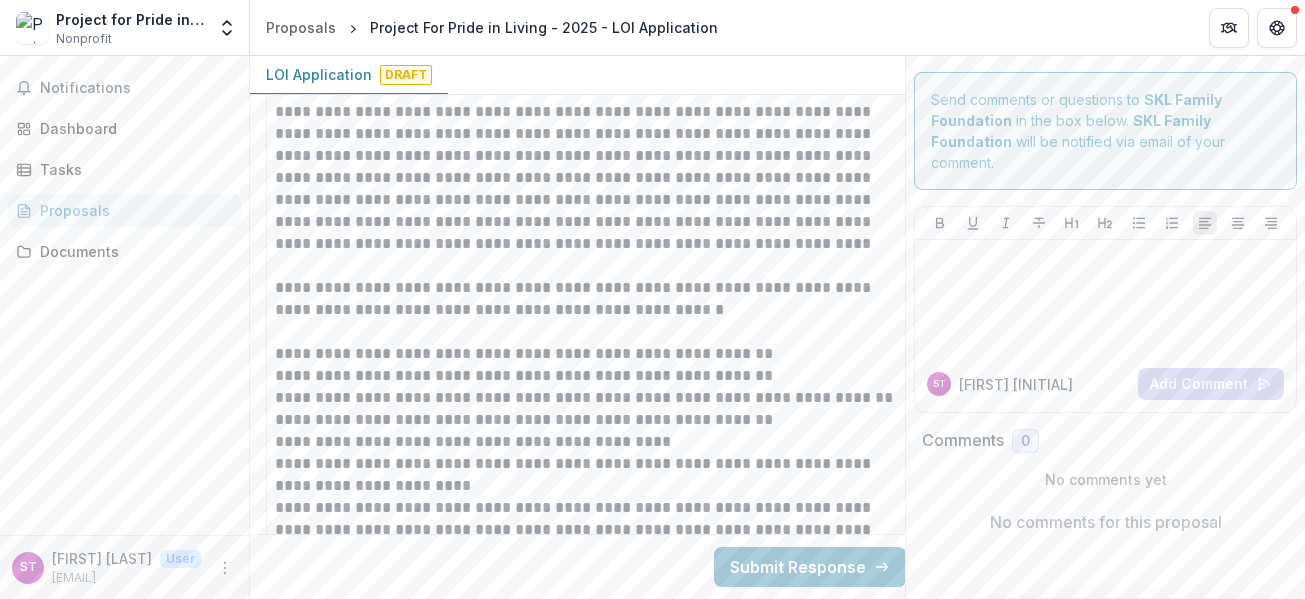 scroll, scrollTop: 3454, scrollLeft: 0, axis: vertical 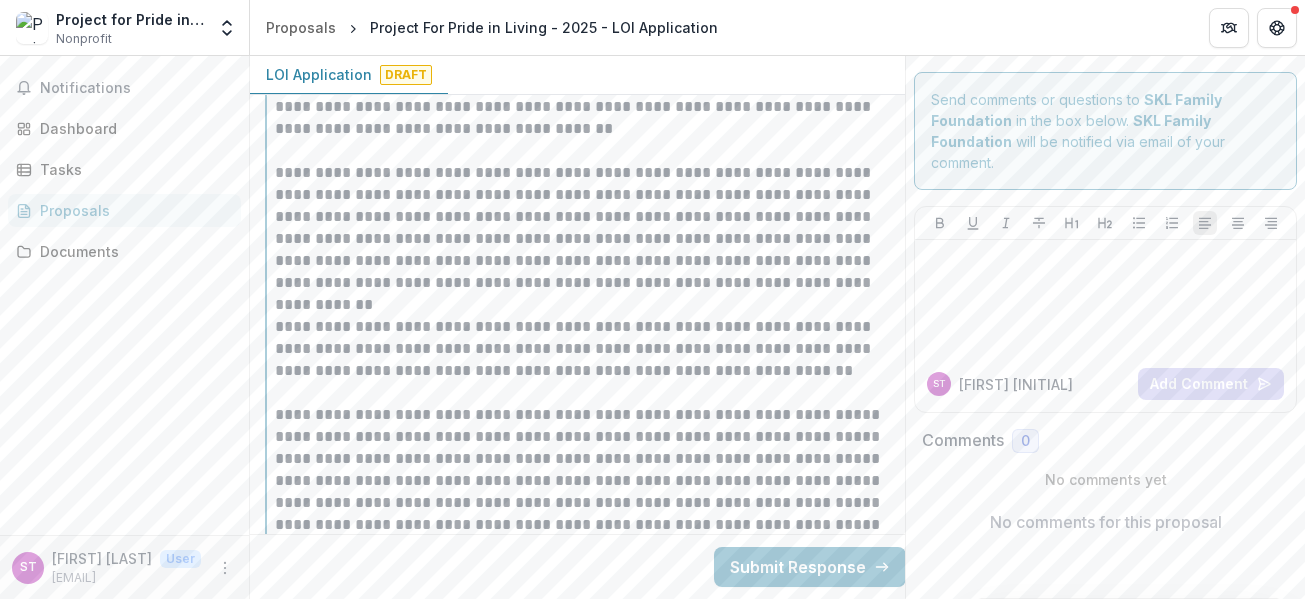 click on "**********" at bounding box center [586, 349] 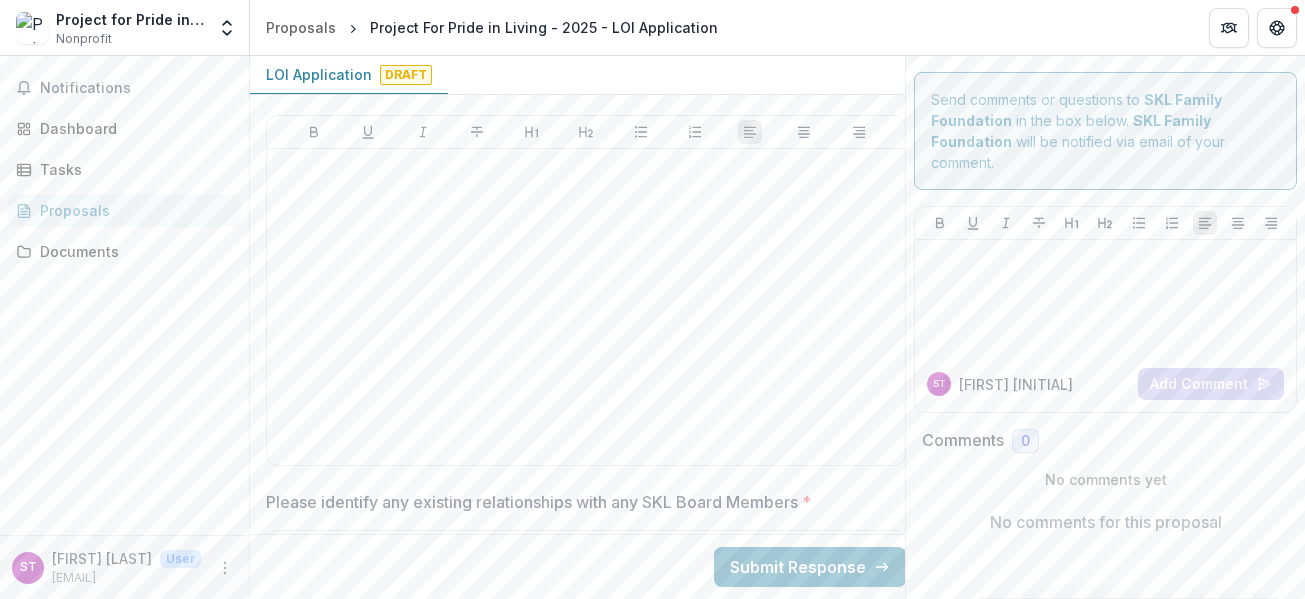 scroll, scrollTop: 5151, scrollLeft: 0, axis: vertical 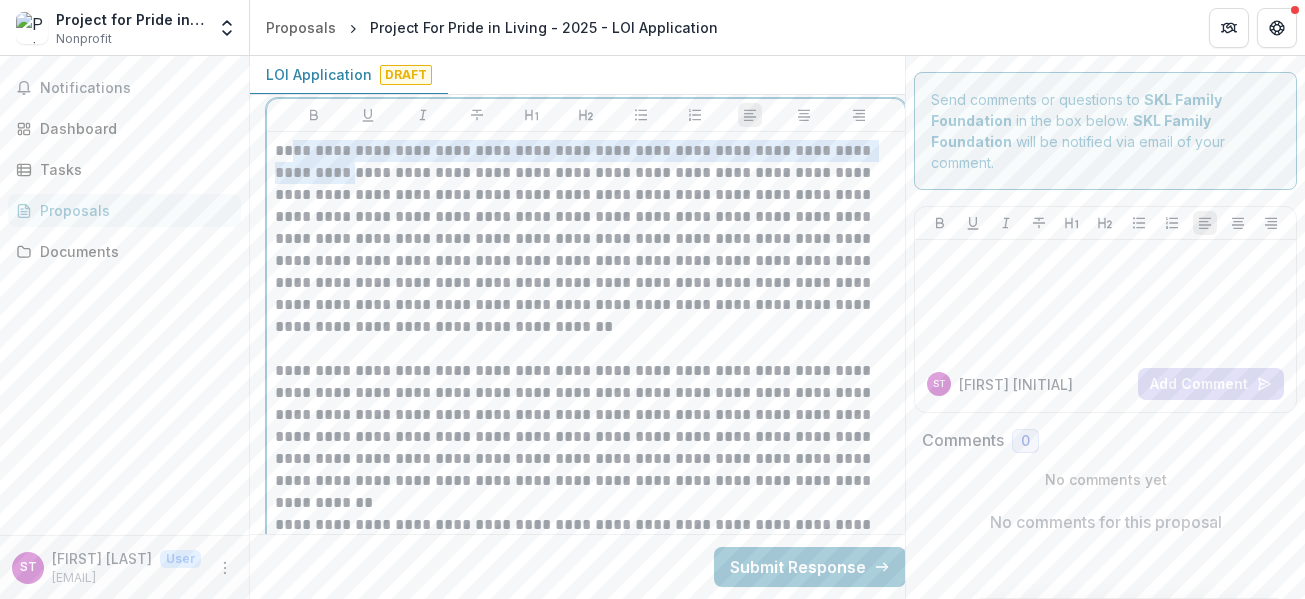 drag, startPoint x: 278, startPoint y: 173, endPoint x: 289, endPoint y: 154, distance: 21.954498 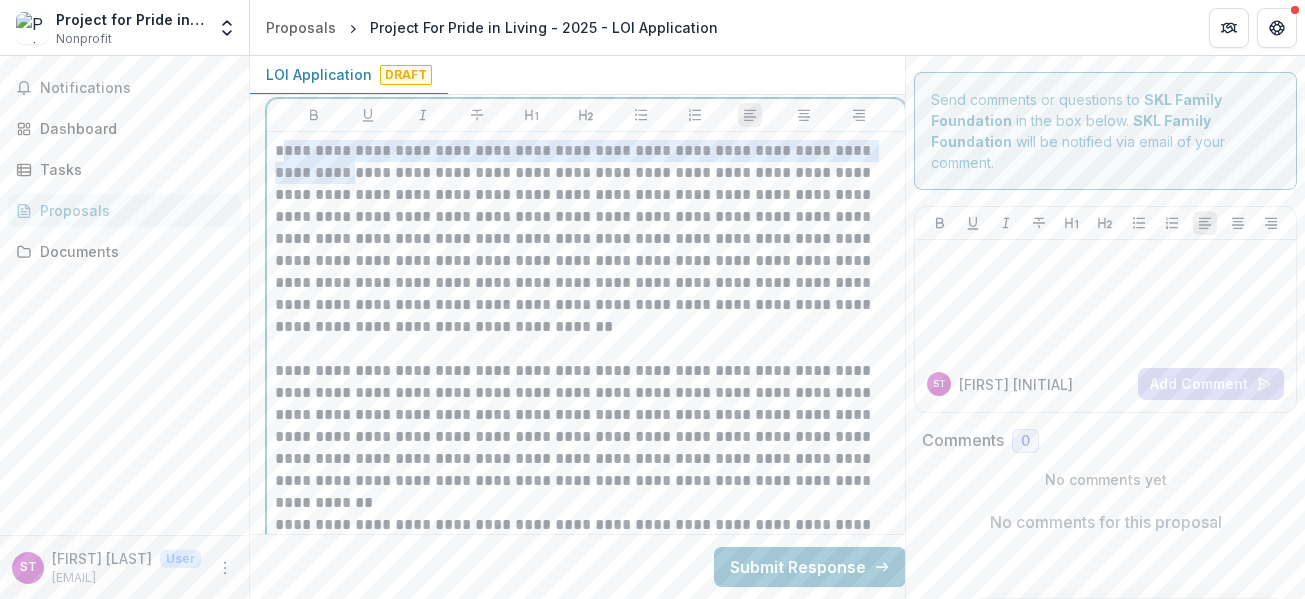 click on "**********" at bounding box center [586, 239] 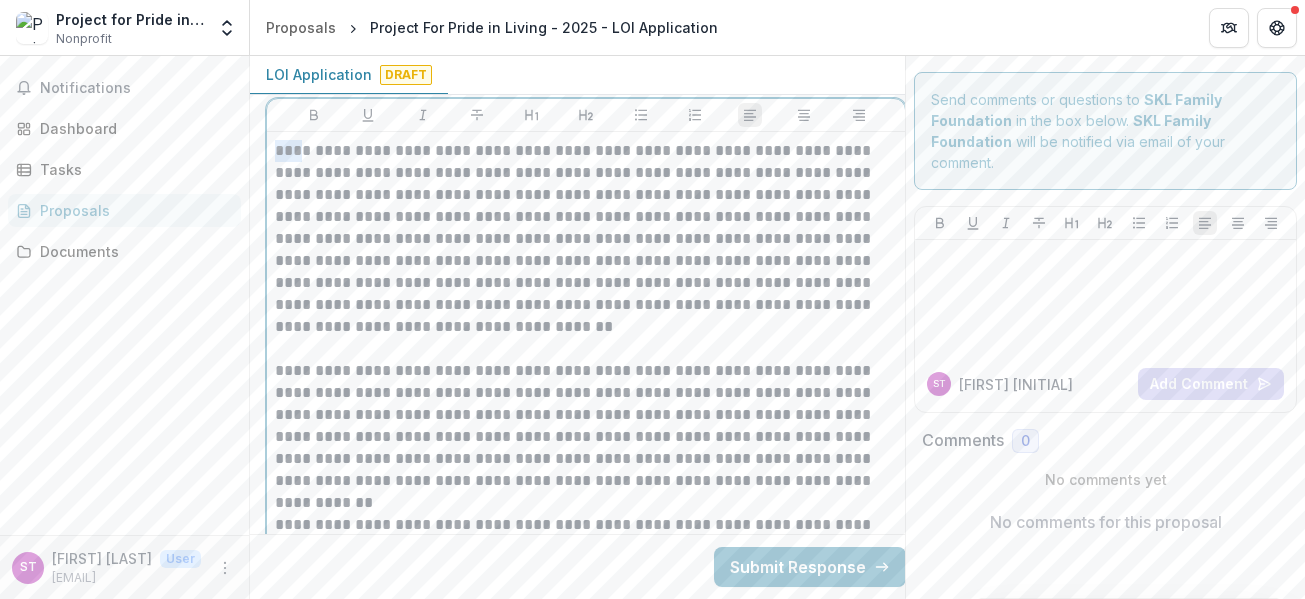 drag, startPoint x: 279, startPoint y: 146, endPoint x: 300, endPoint y: 148, distance: 21.095022 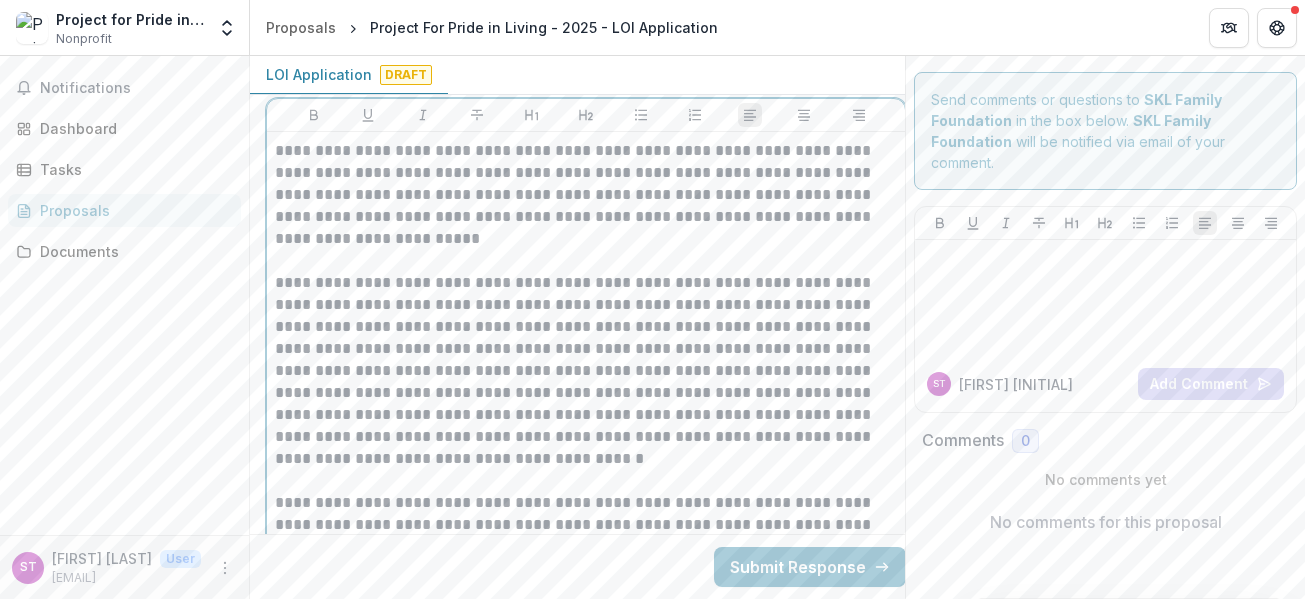 click on "**********" at bounding box center (586, 195) 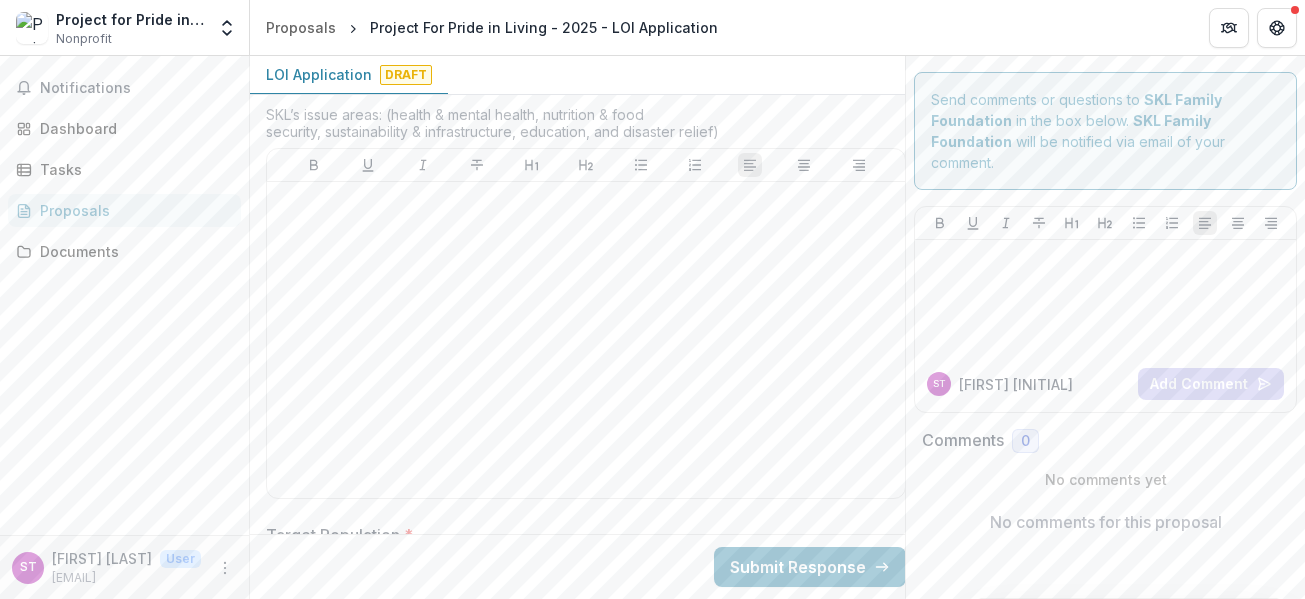 scroll, scrollTop: 2474, scrollLeft: 0, axis: vertical 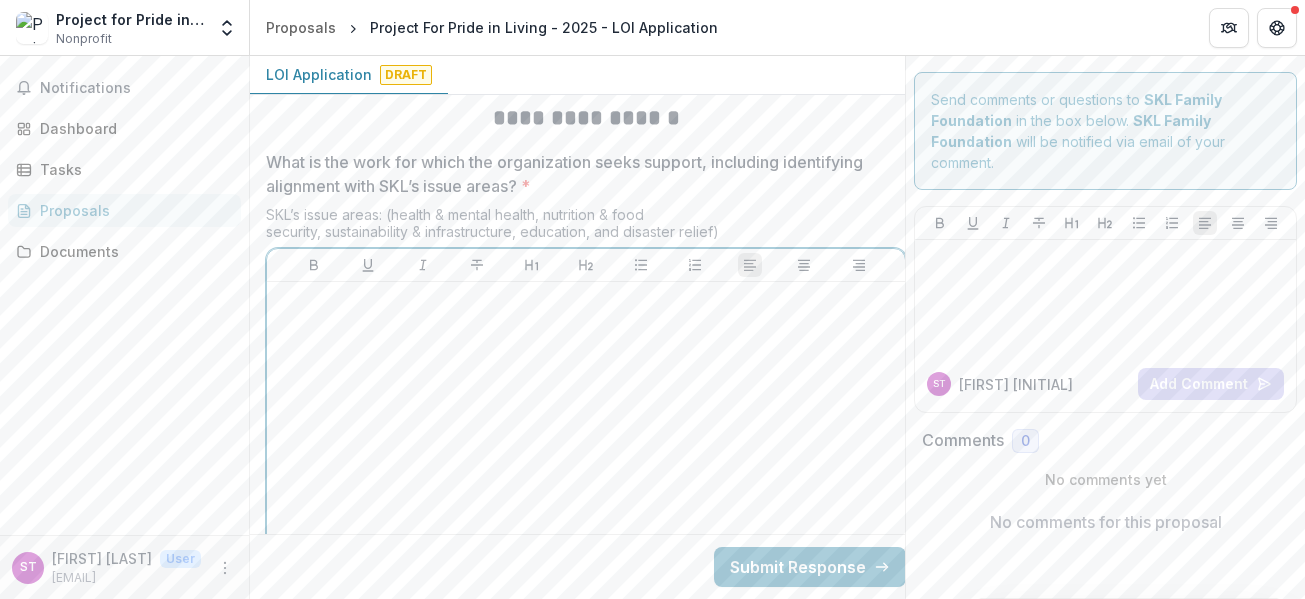 click at bounding box center [586, 440] 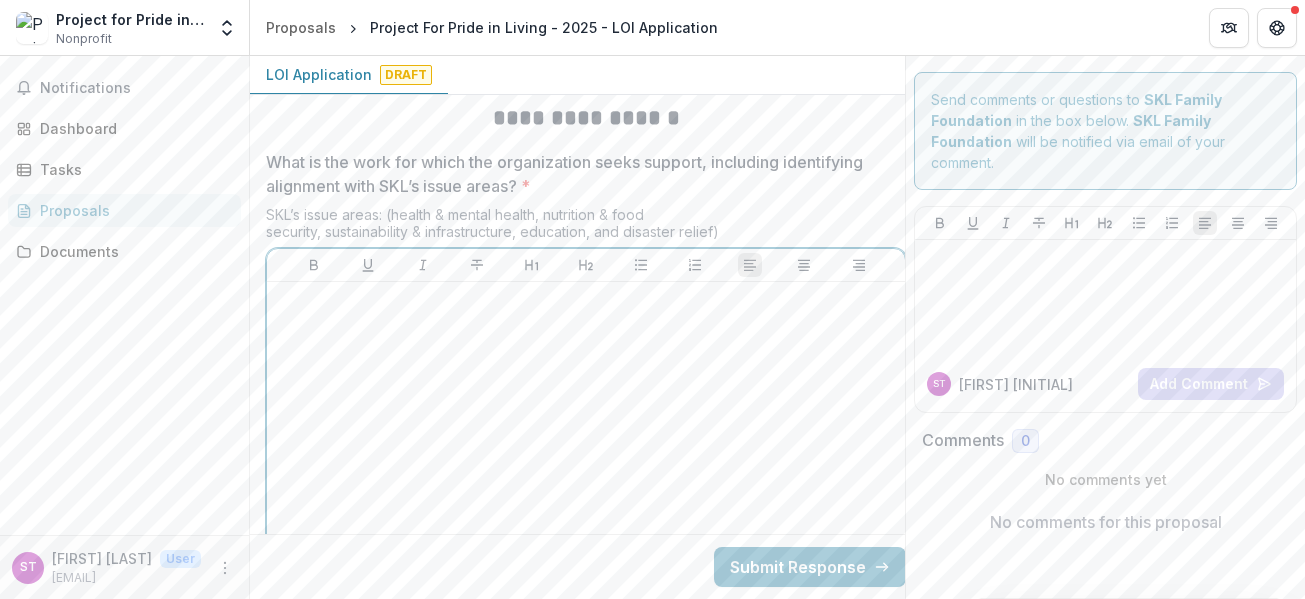 scroll, scrollTop: 2822, scrollLeft: 0, axis: vertical 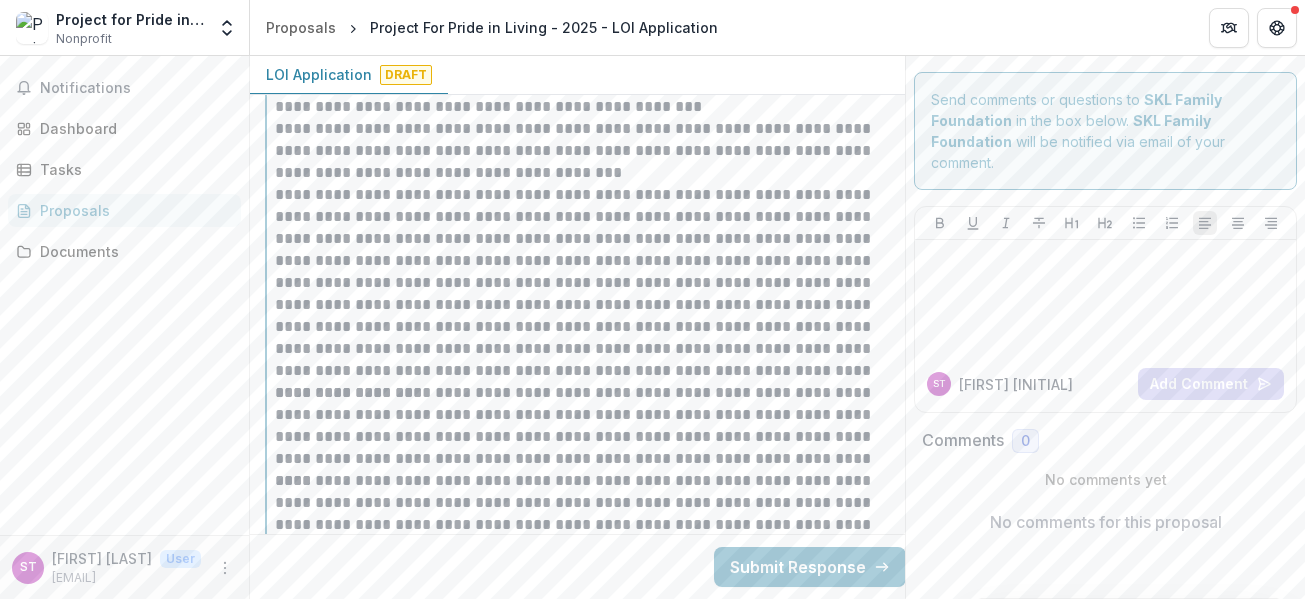 click on "**********" at bounding box center [586, 151] 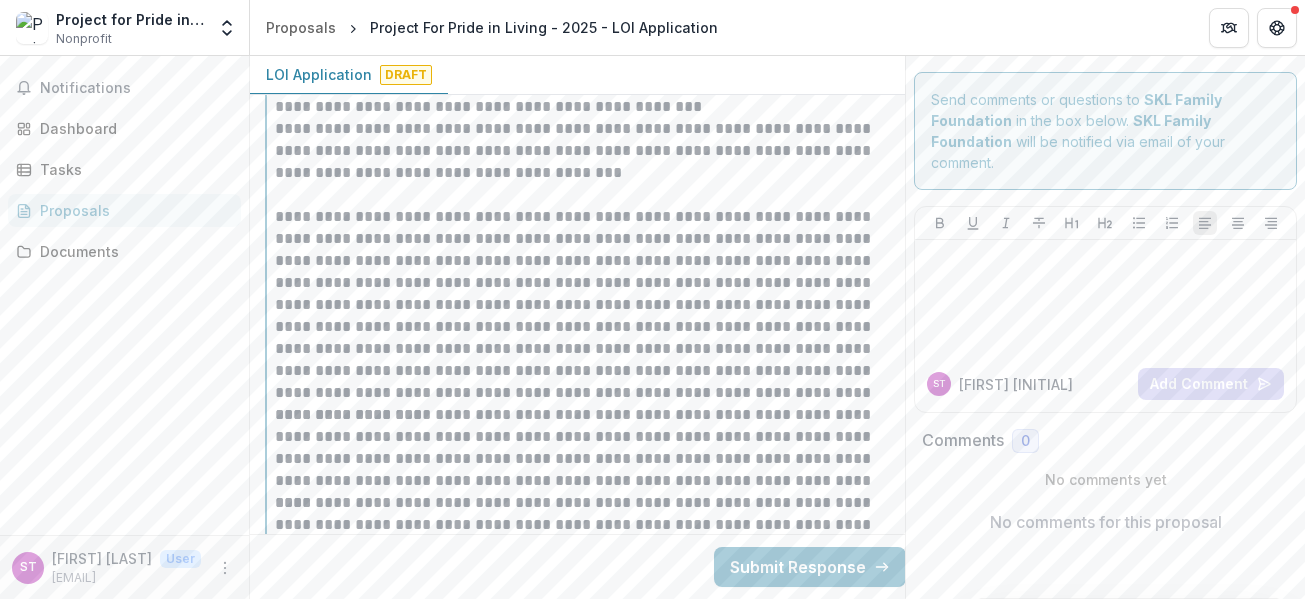 click on "**********" at bounding box center [586, 305] 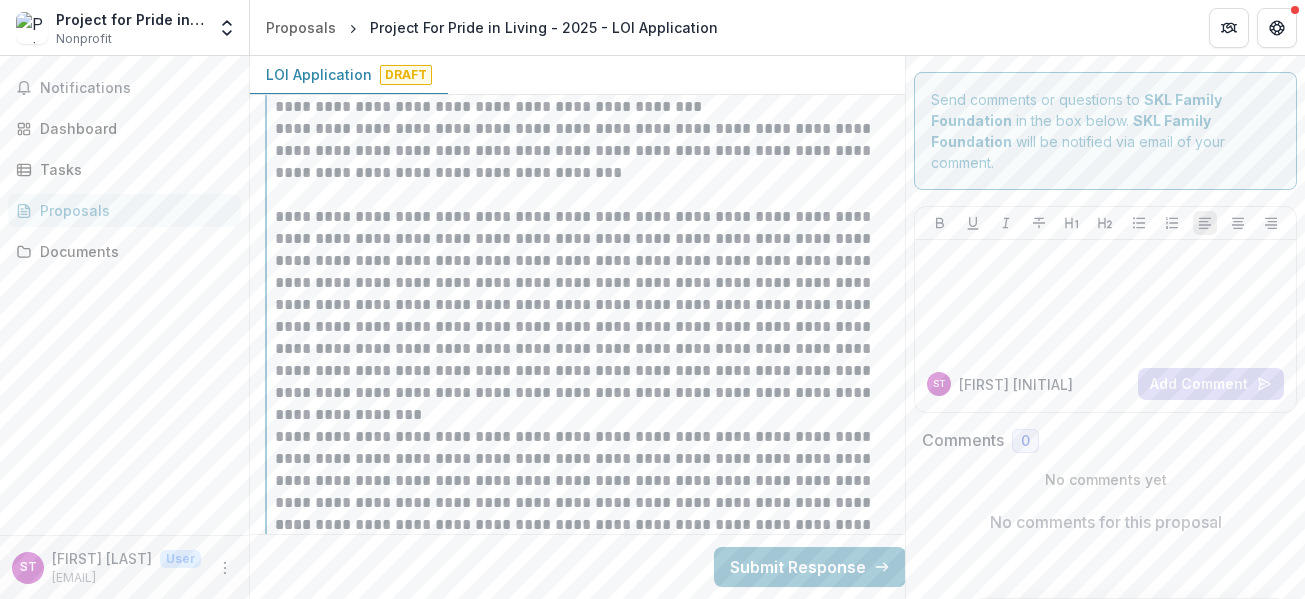 click on "**********" at bounding box center (586, 470) 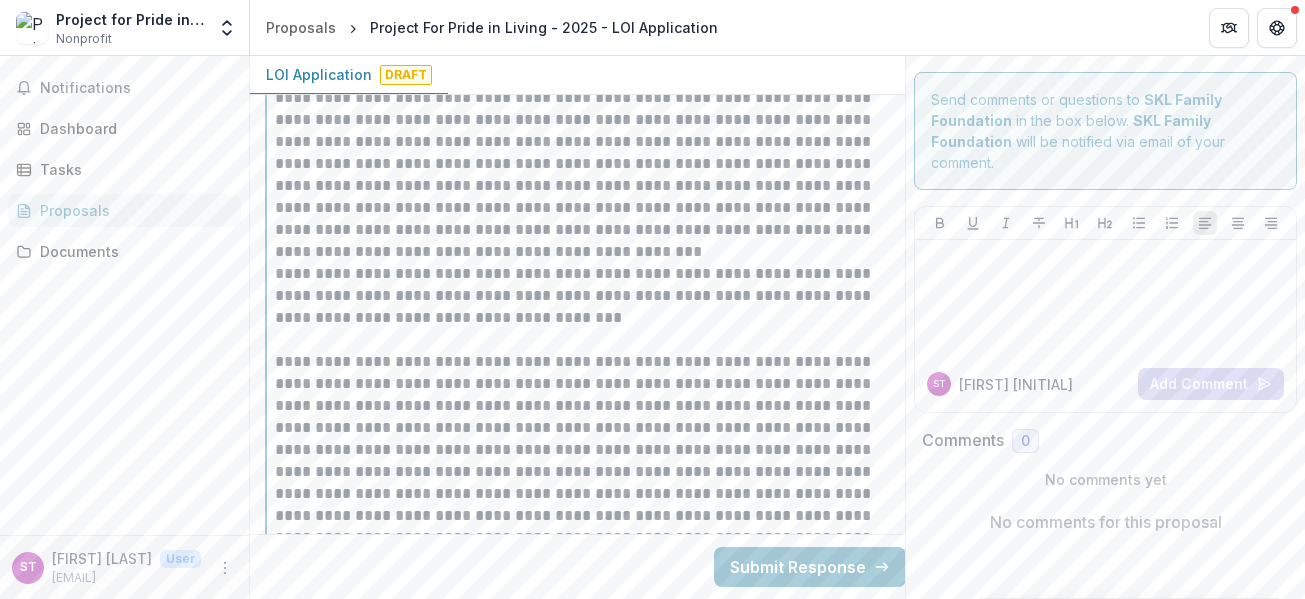 scroll, scrollTop: 2622, scrollLeft: 0, axis: vertical 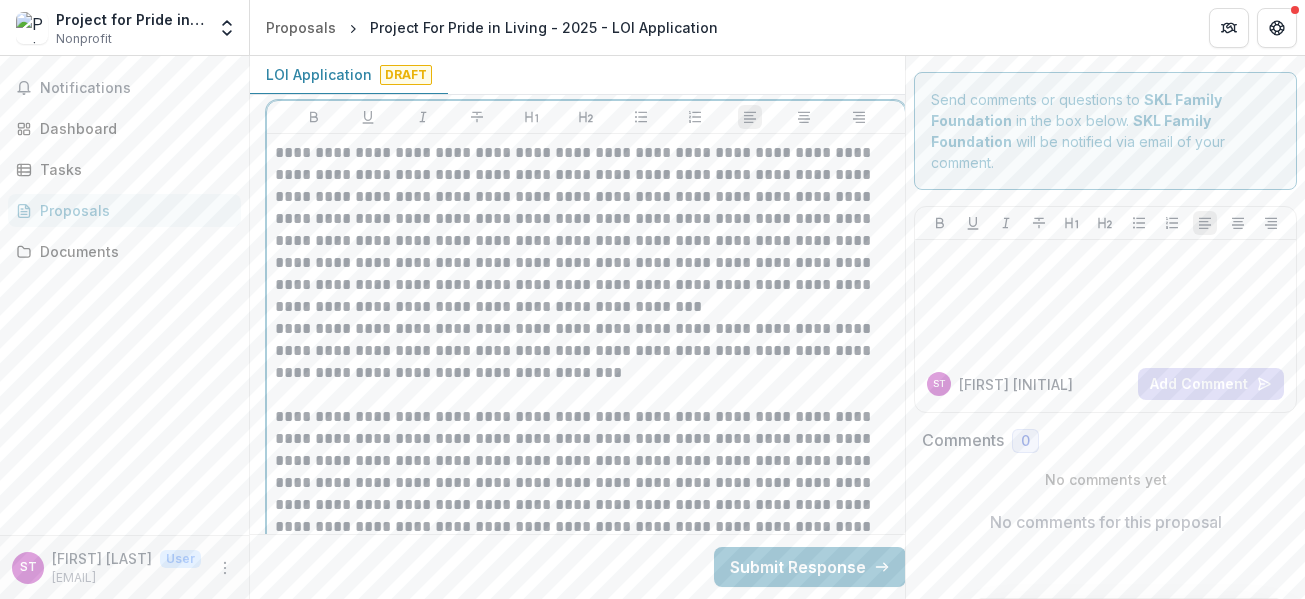 click on "**********" at bounding box center (586, 230) 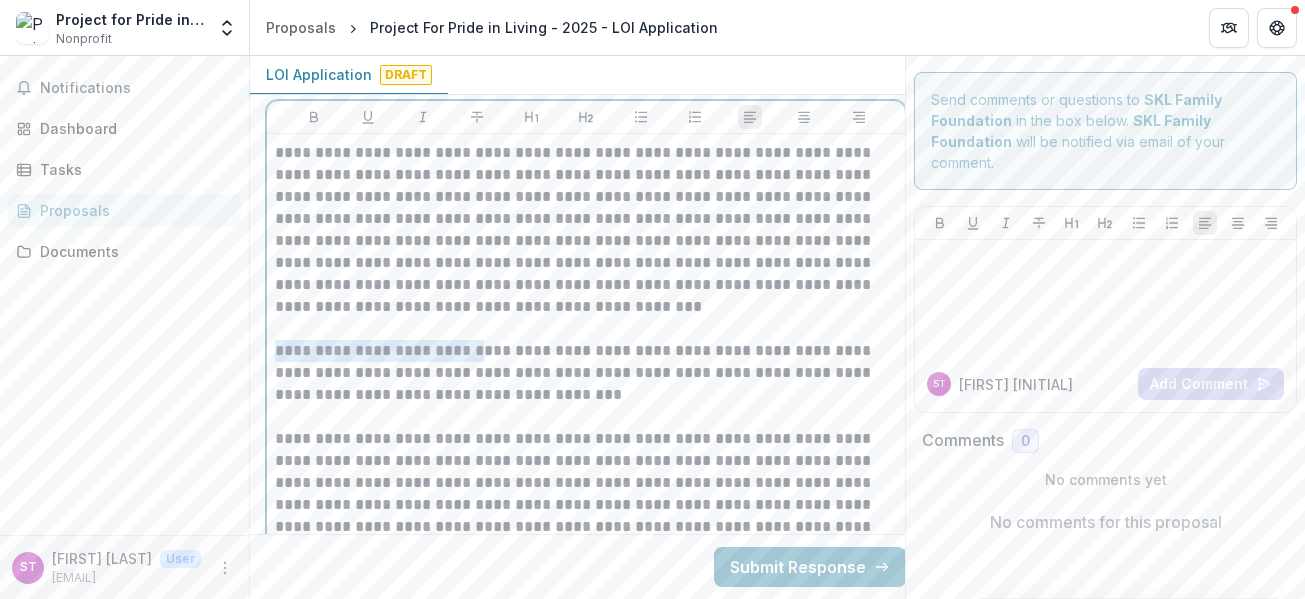 drag, startPoint x: 275, startPoint y: 346, endPoint x: 483, endPoint y: 349, distance: 208.02164 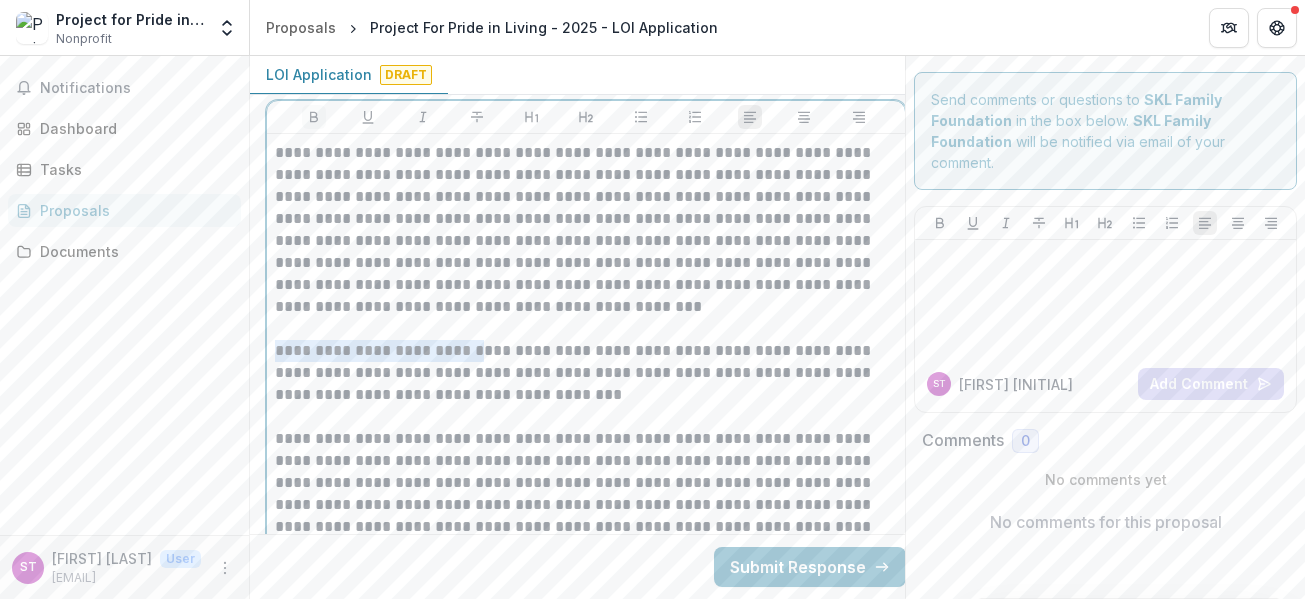 click 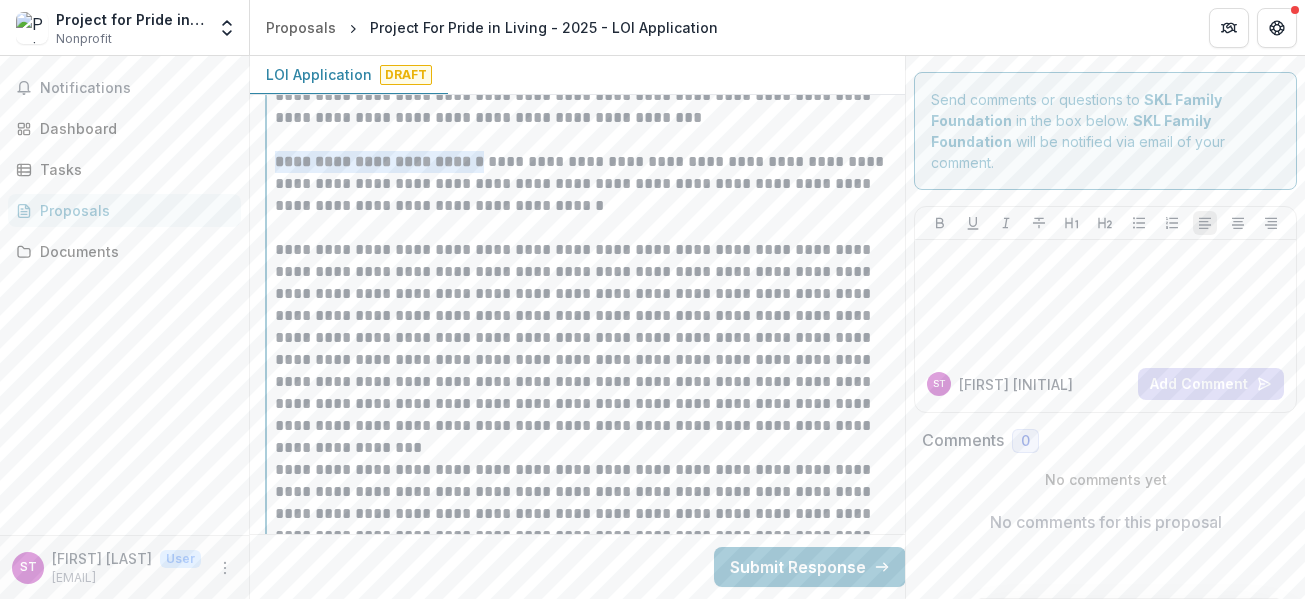 scroll, scrollTop: 2822, scrollLeft: 0, axis: vertical 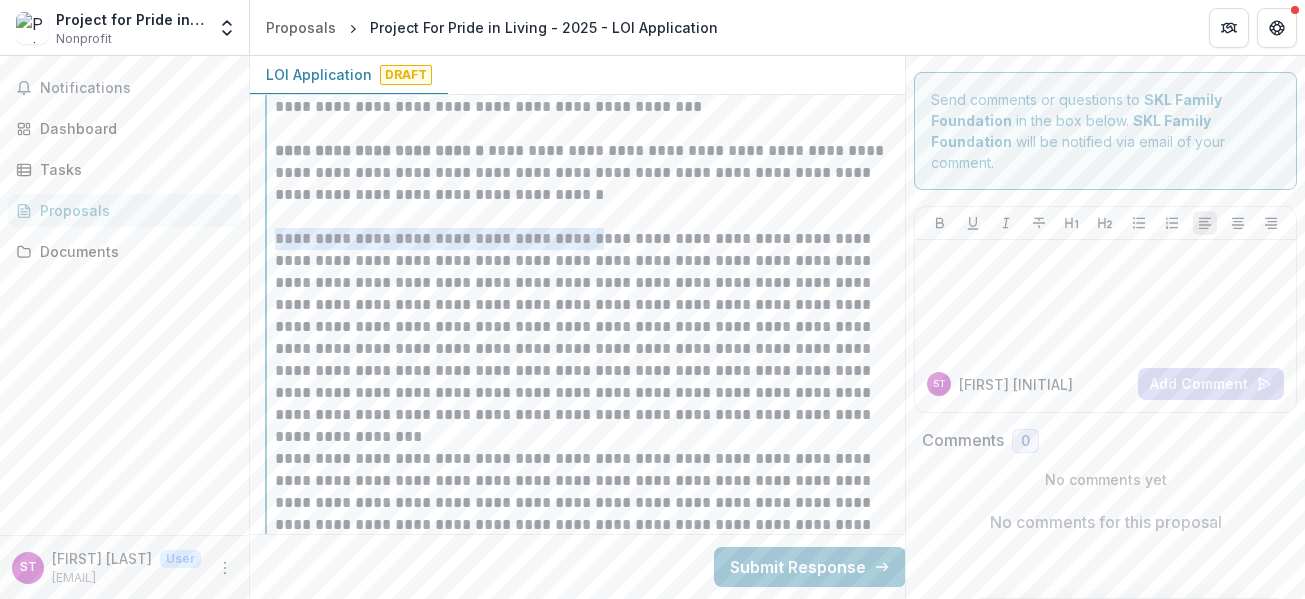 drag, startPoint x: 286, startPoint y: 238, endPoint x: 609, endPoint y: 234, distance: 323.02478 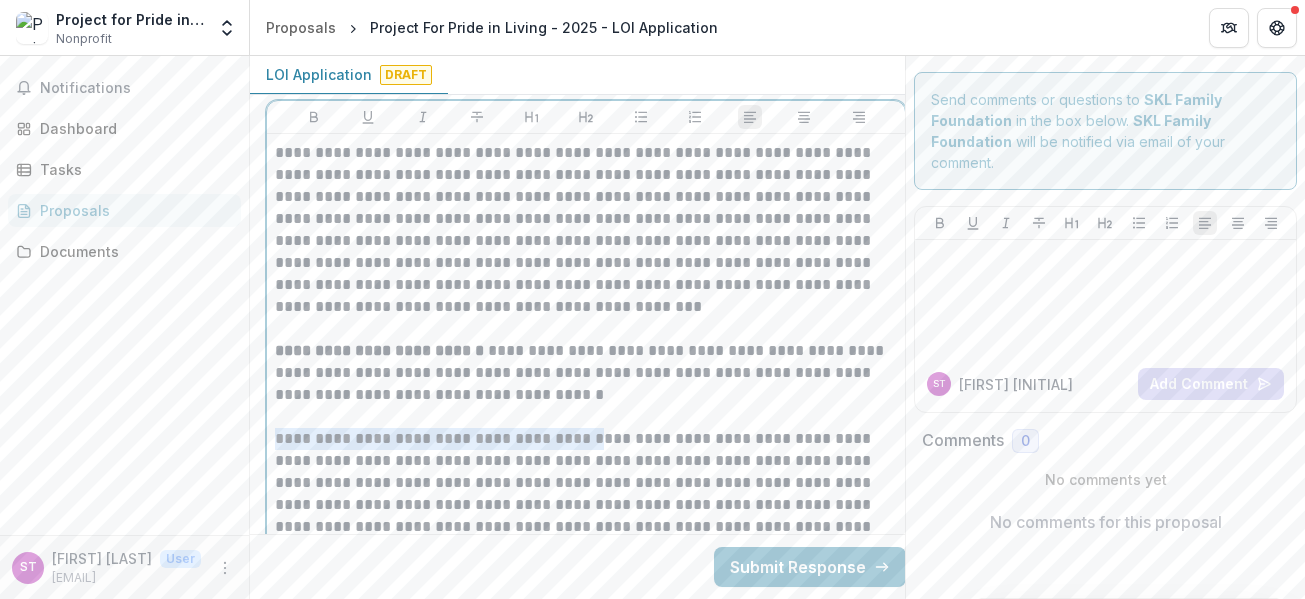 scroll, scrollTop: 2522, scrollLeft: 0, axis: vertical 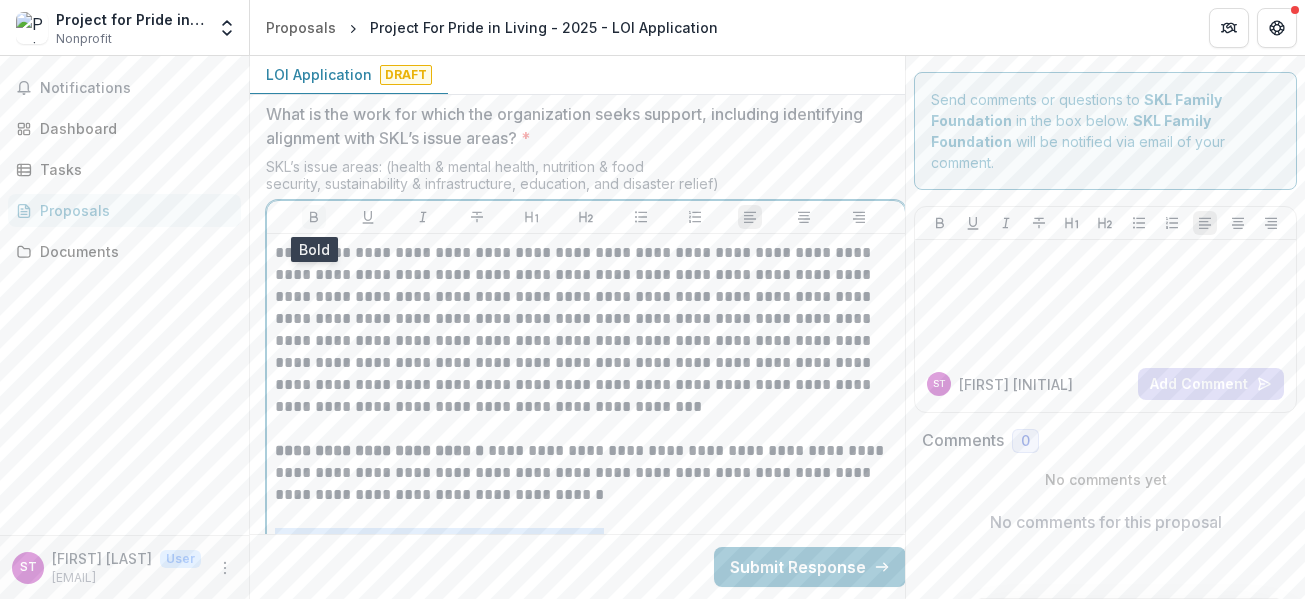 click 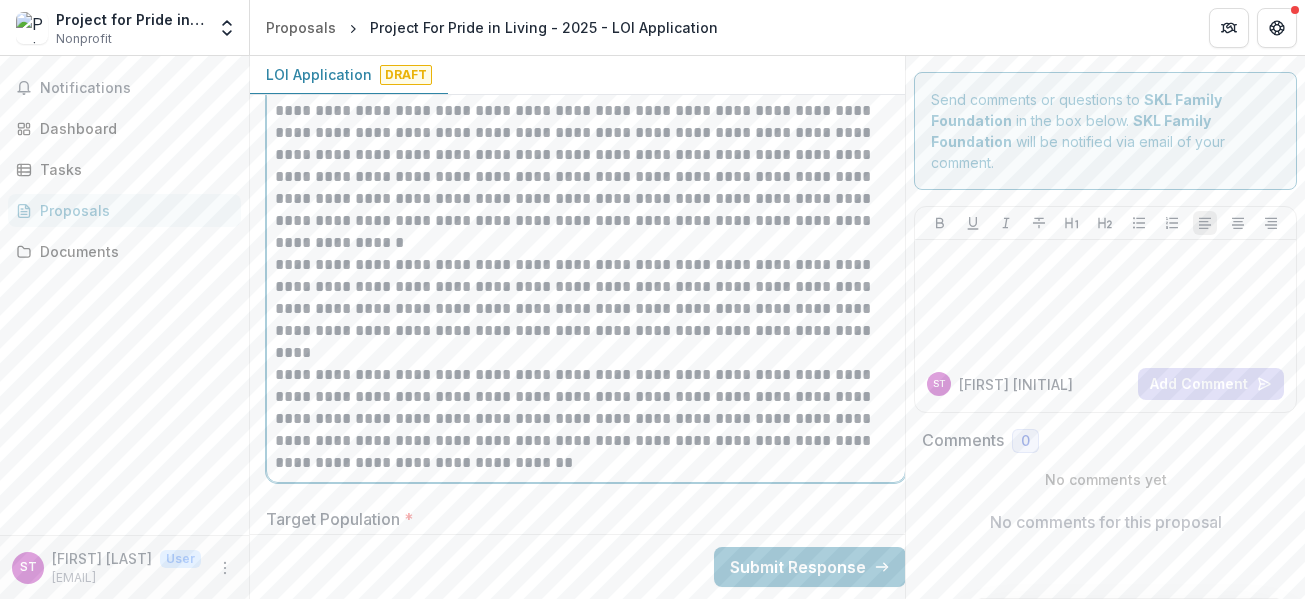 scroll, scrollTop: 3022, scrollLeft: 0, axis: vertical 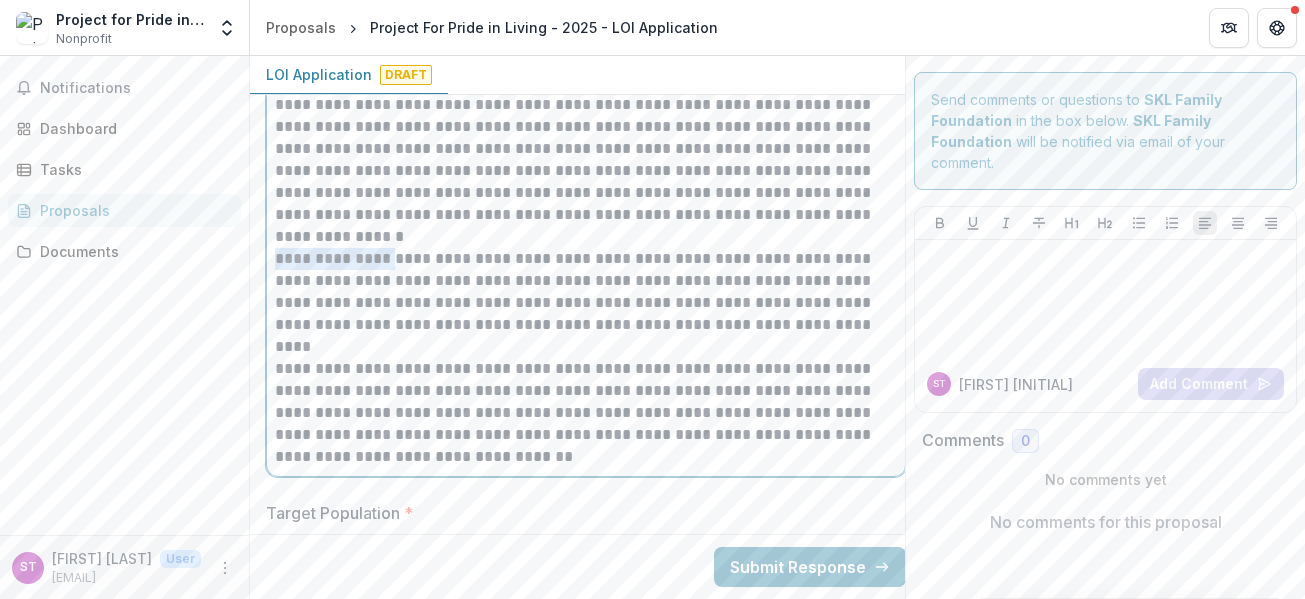 drag, startPoint x: 277, startPoint y: 258, endPoint x: 404, endPoint y: 260, distance: 127.01575 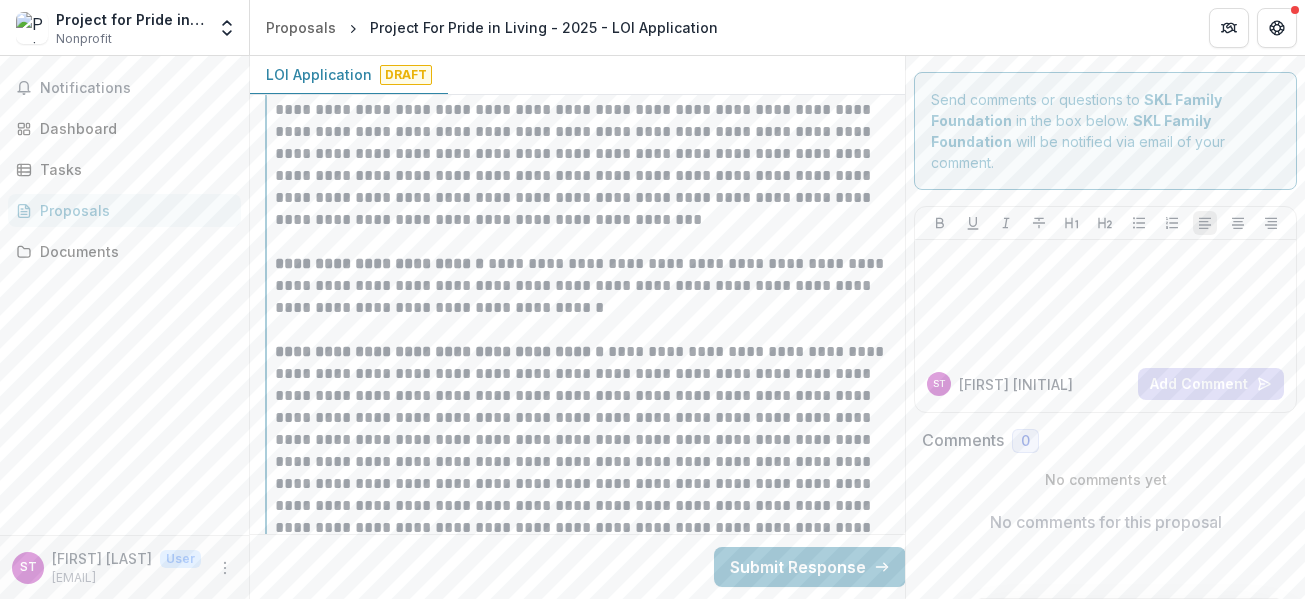 scroll, scrollTop: 2522, scrollLeft: 0, axis: vertical 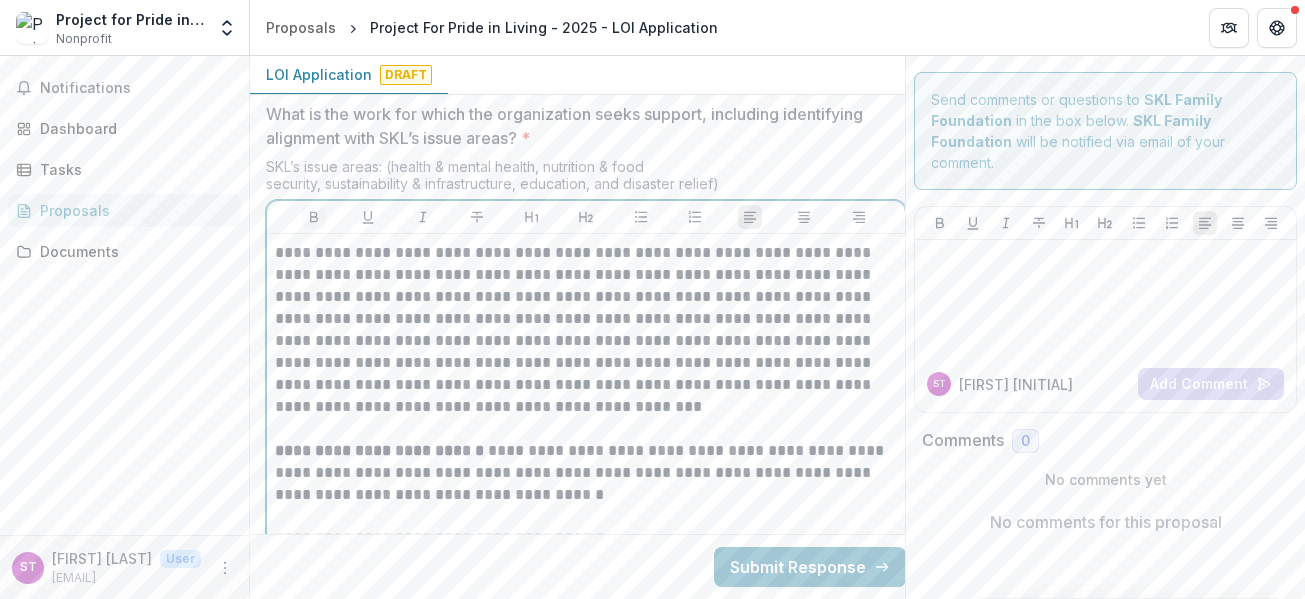 click 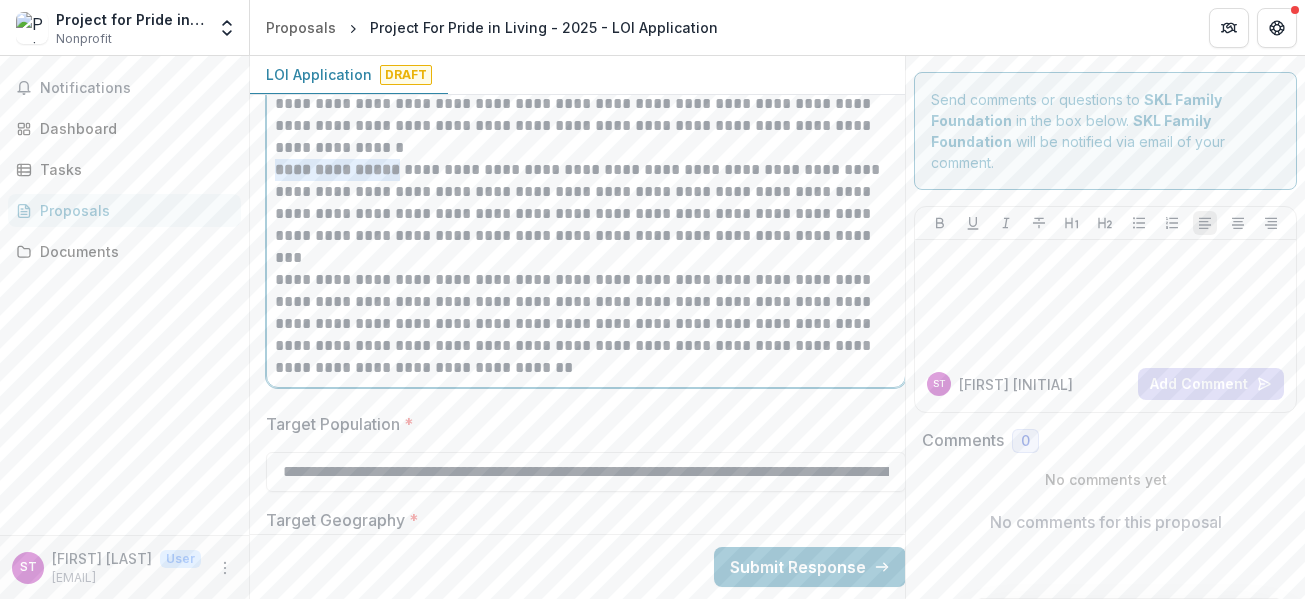 scroll, scrollTop: 3112, scrollLeft: 0, axis: vertical 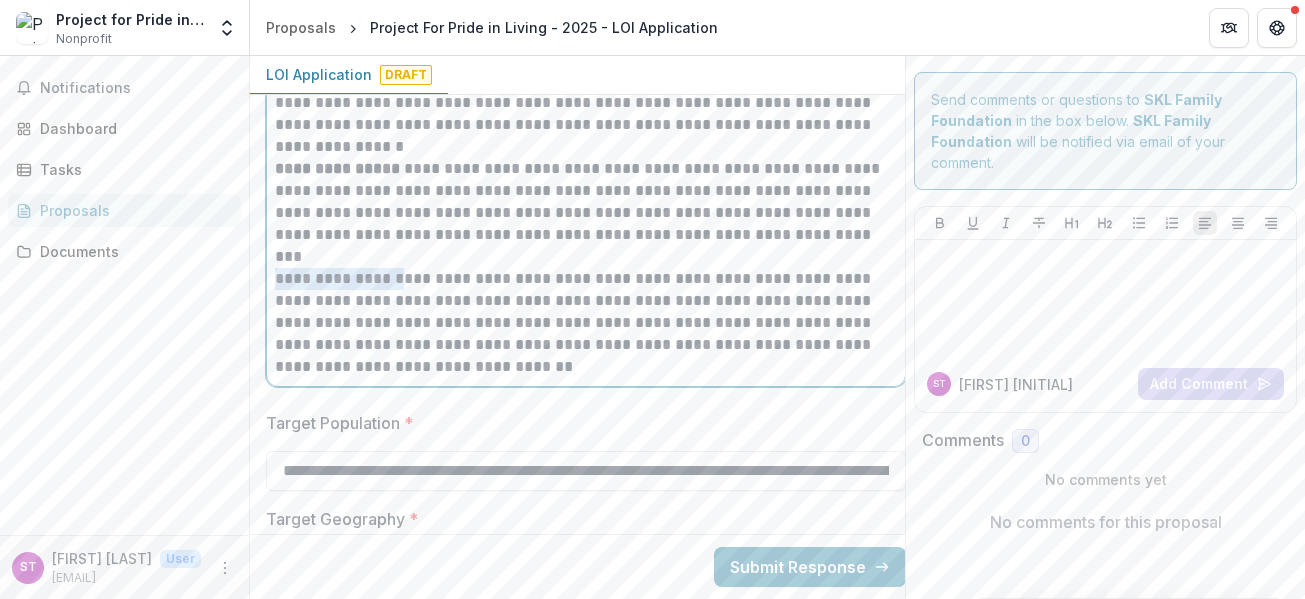 drag, startPoint x: 278, startPoint y: 278, endPoint x: 417, endPoint y: 278, distance: 139 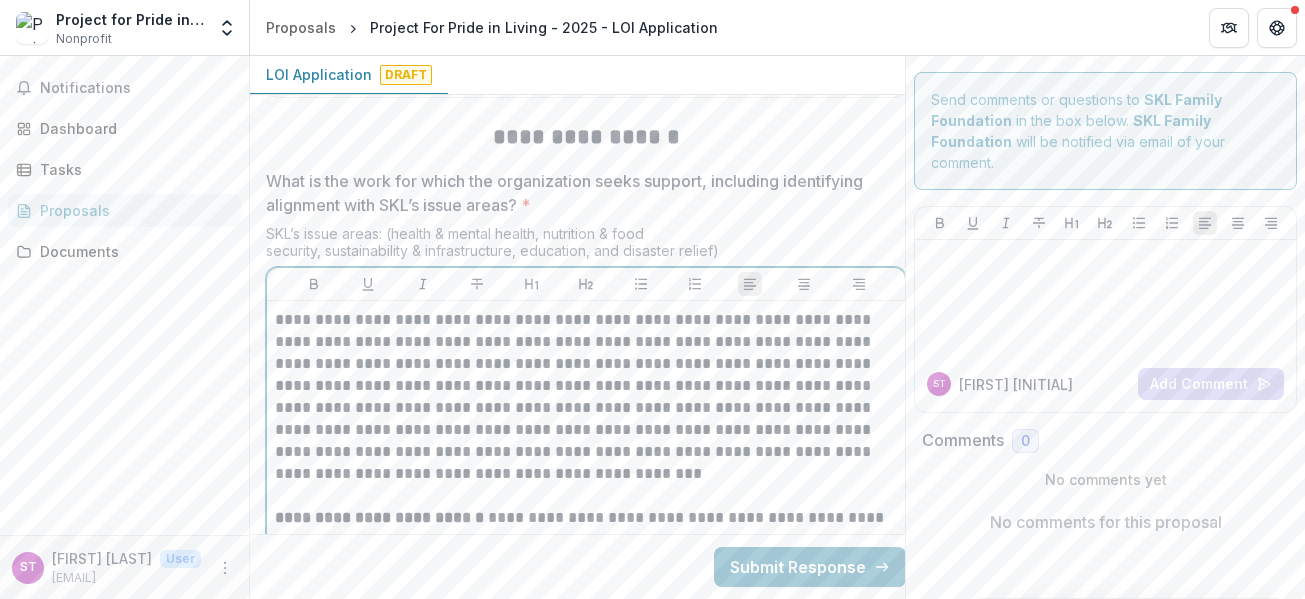scroll, scrollTop: 2412, scrollLeft: 0, axis: vertical 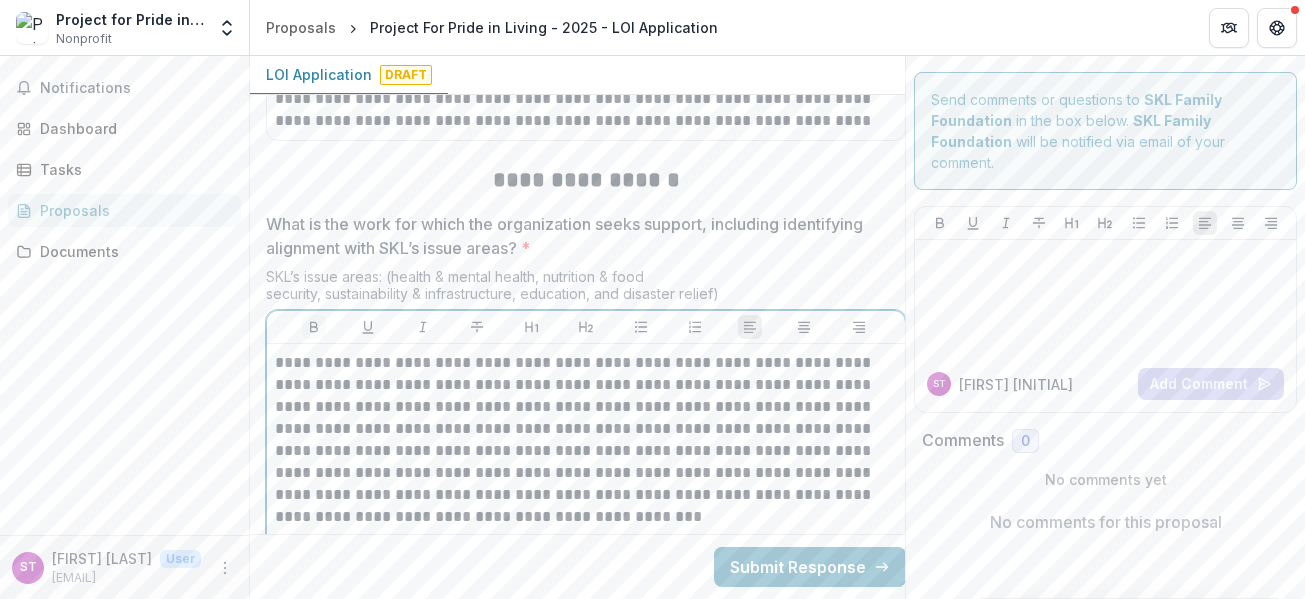 click 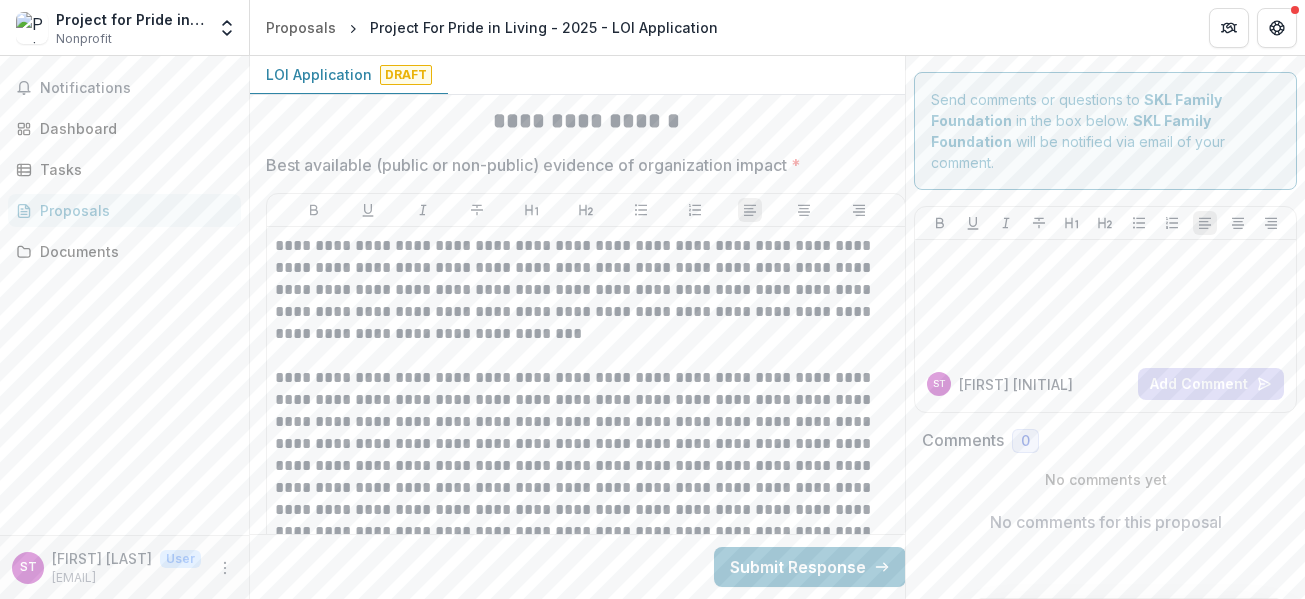 scroll, scrollTop: 3822, scrollLeft: 0, axis: vertical 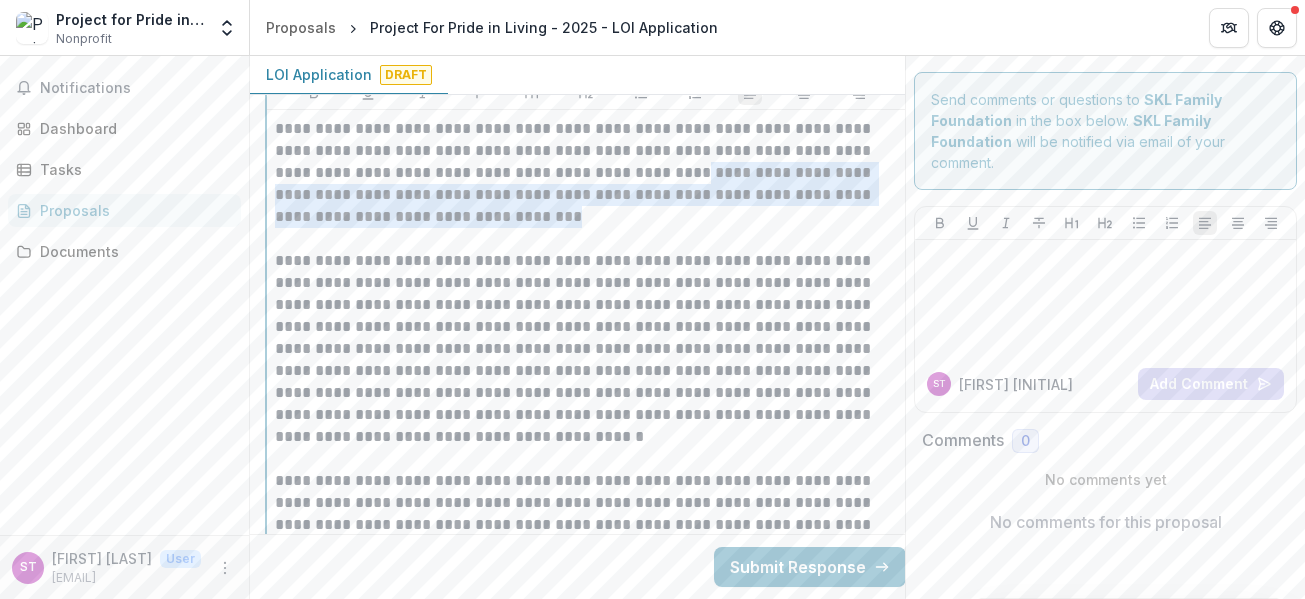 drag, startPoint x: 685, startPoint y: 172, endPoint x: 693, endPoint y: 208, distance: 36.878178 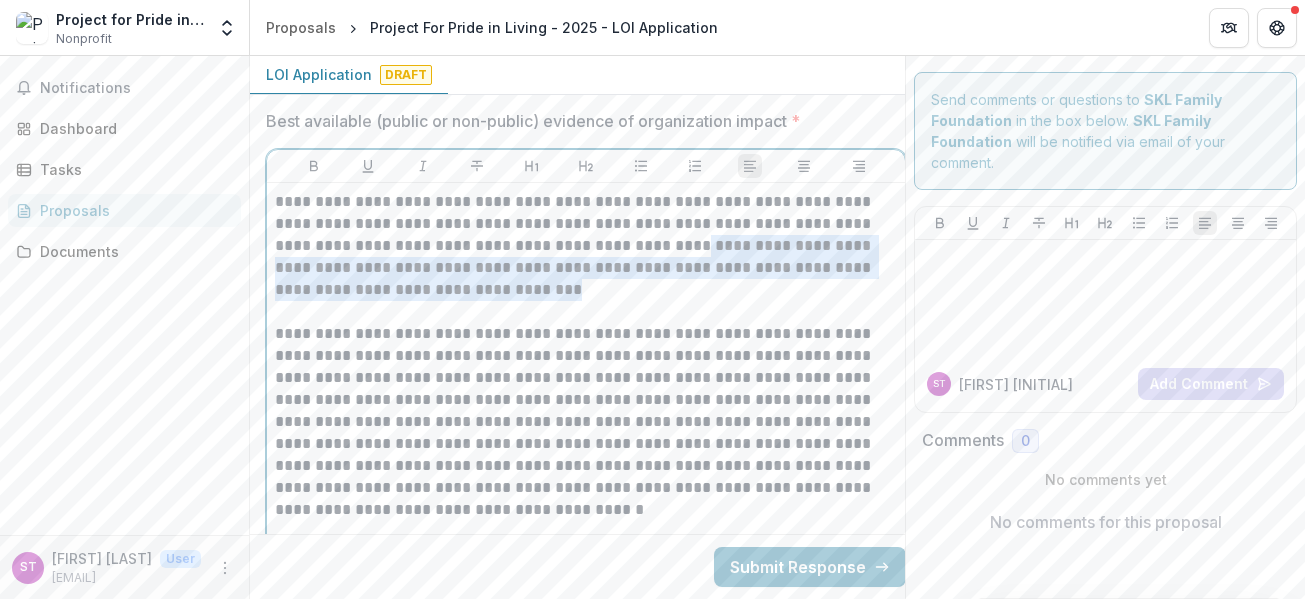 scroll, scrollTop: 3722, scrollLeft: 0, axis: vertical 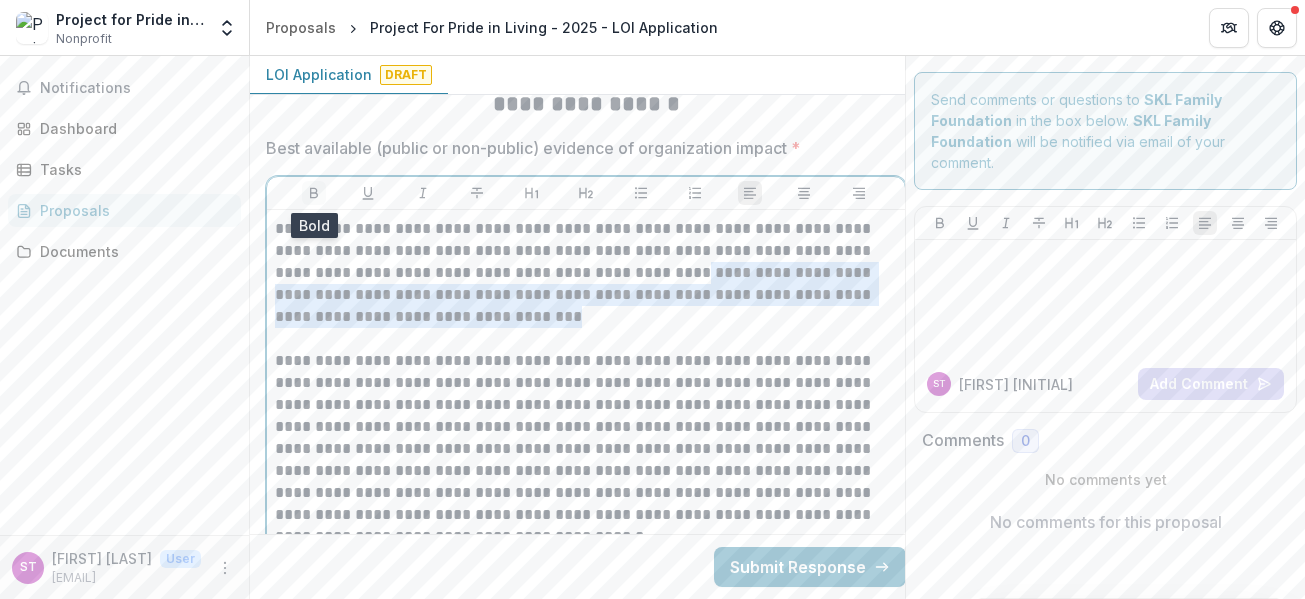 click 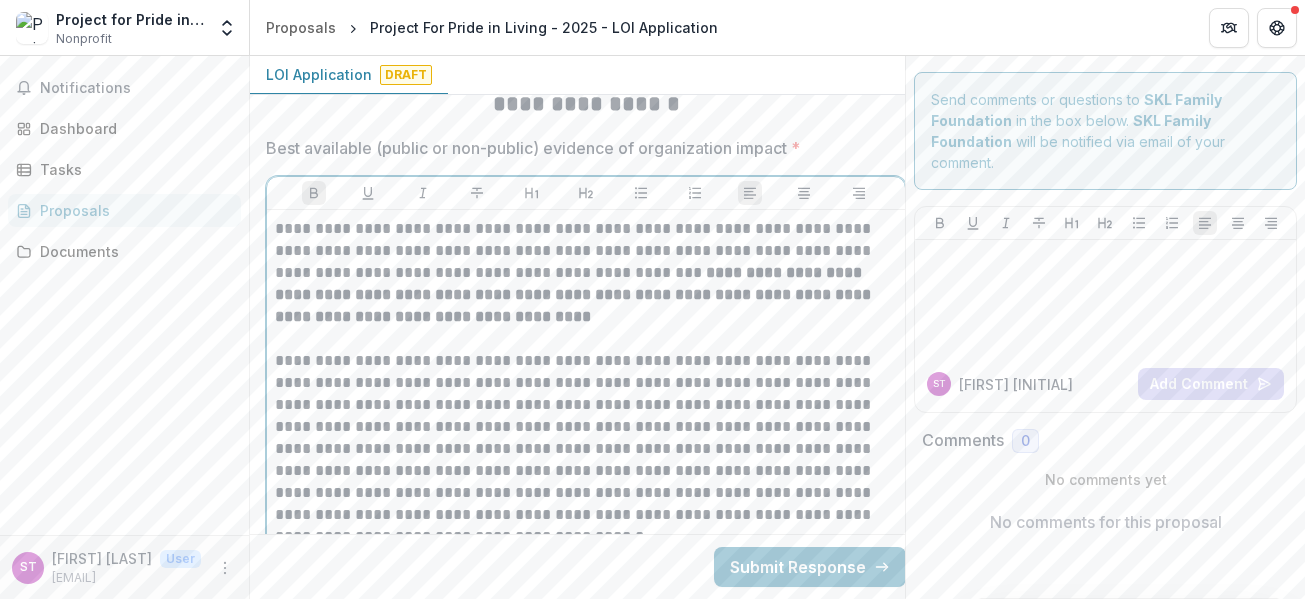 click on "**********" at bounding box center [586, 449] 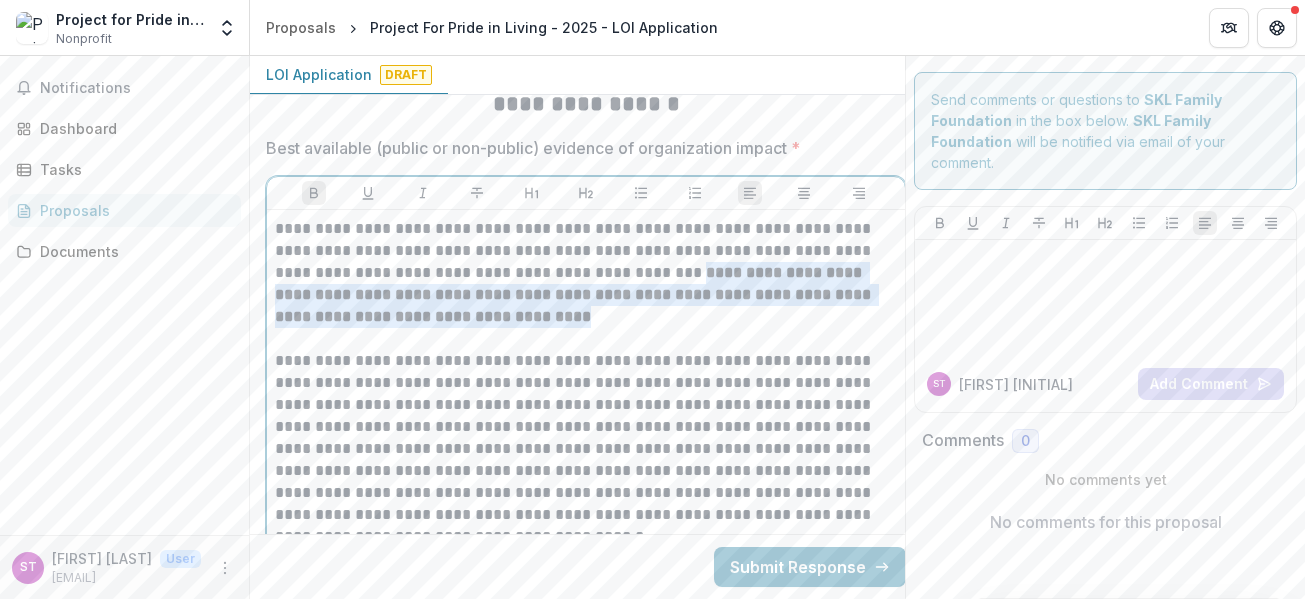 drag, startPoint x: 684, startPoint y: 274, endPoint x: 683, endPoint y: 313, distance: 39.012817 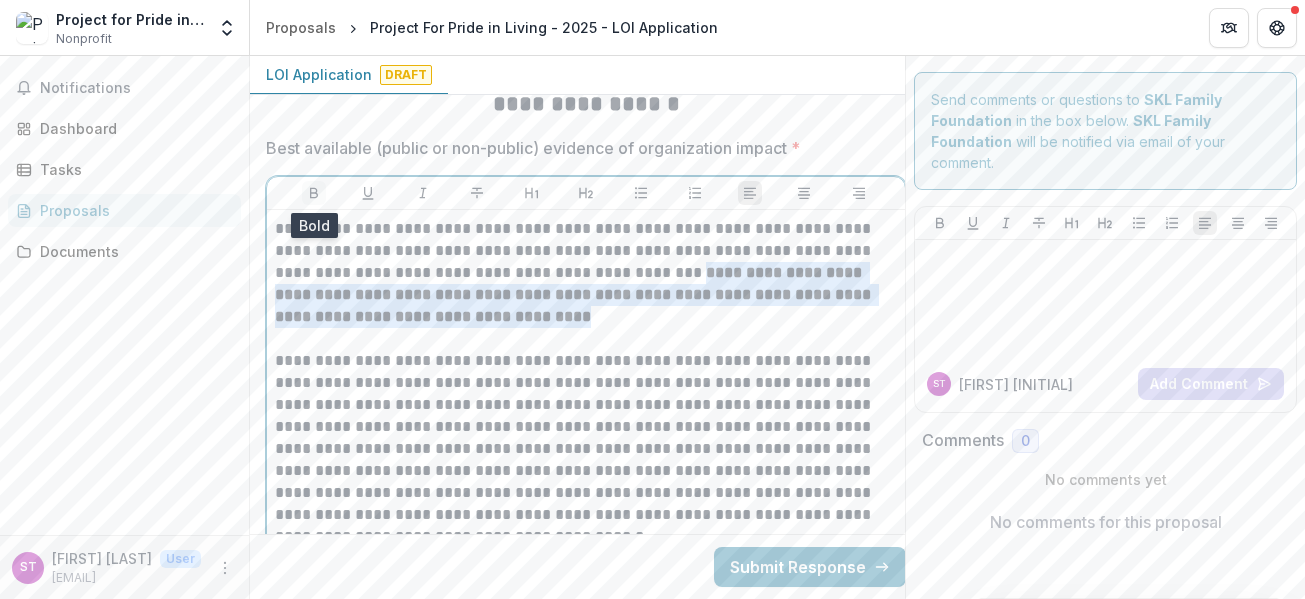 click at bounding box center [314, 193] 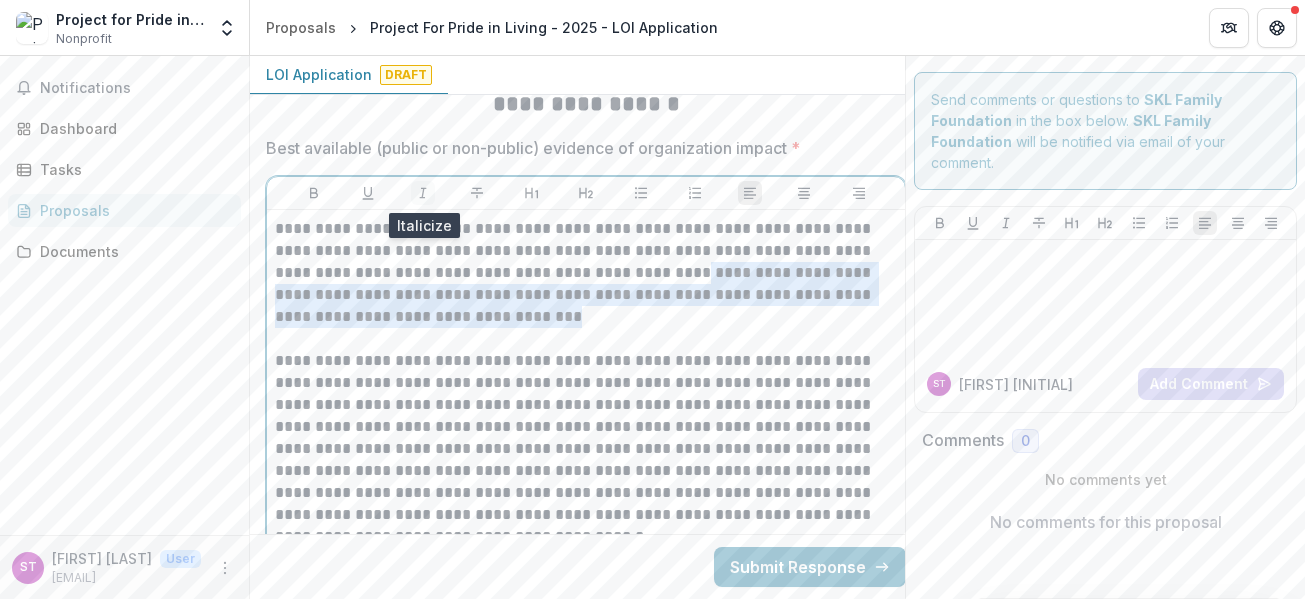 click 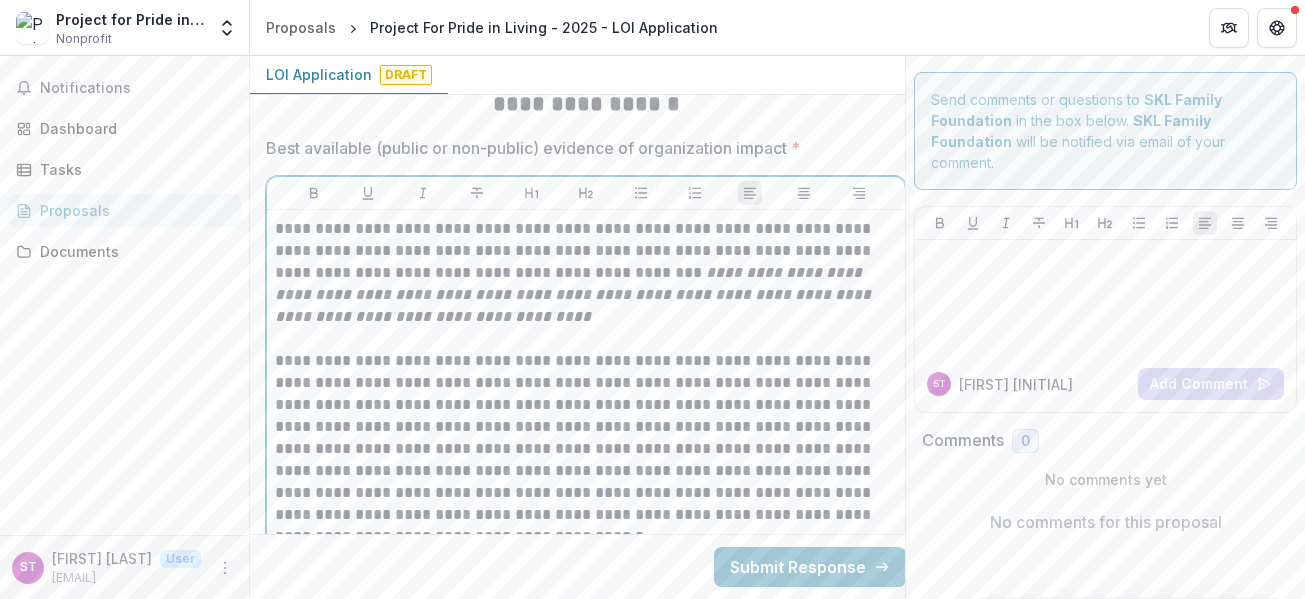 click at bounding box center [586, 339] 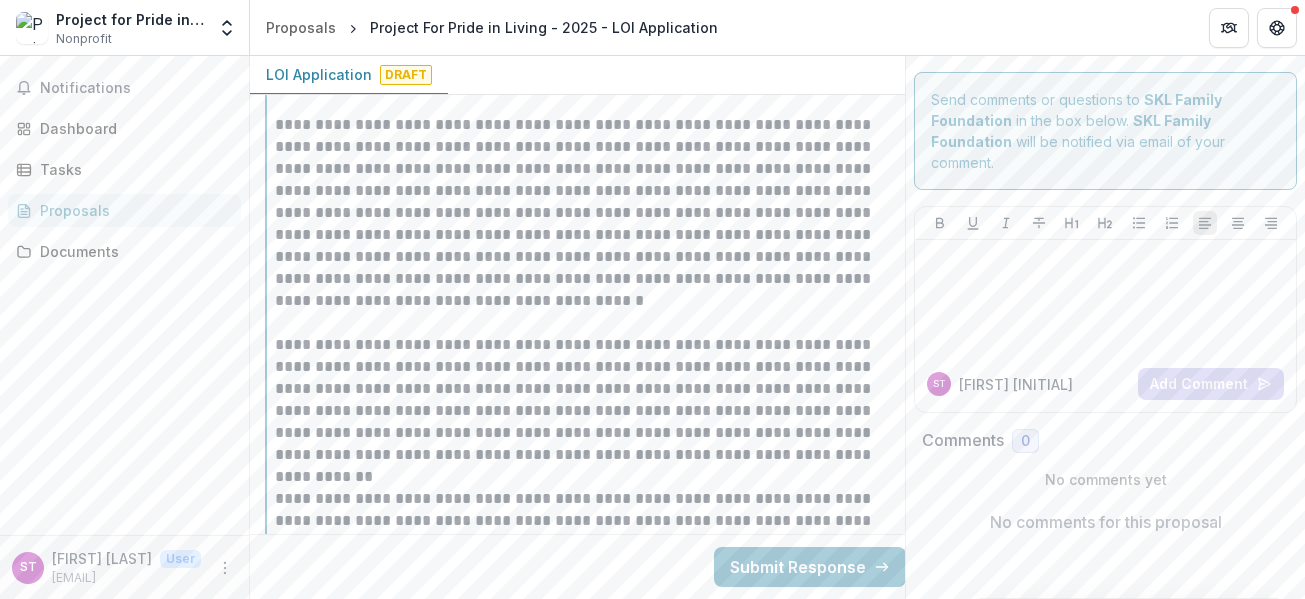 scroll, scrollTop: 4022, scrollLeft: 0, axis: vertical 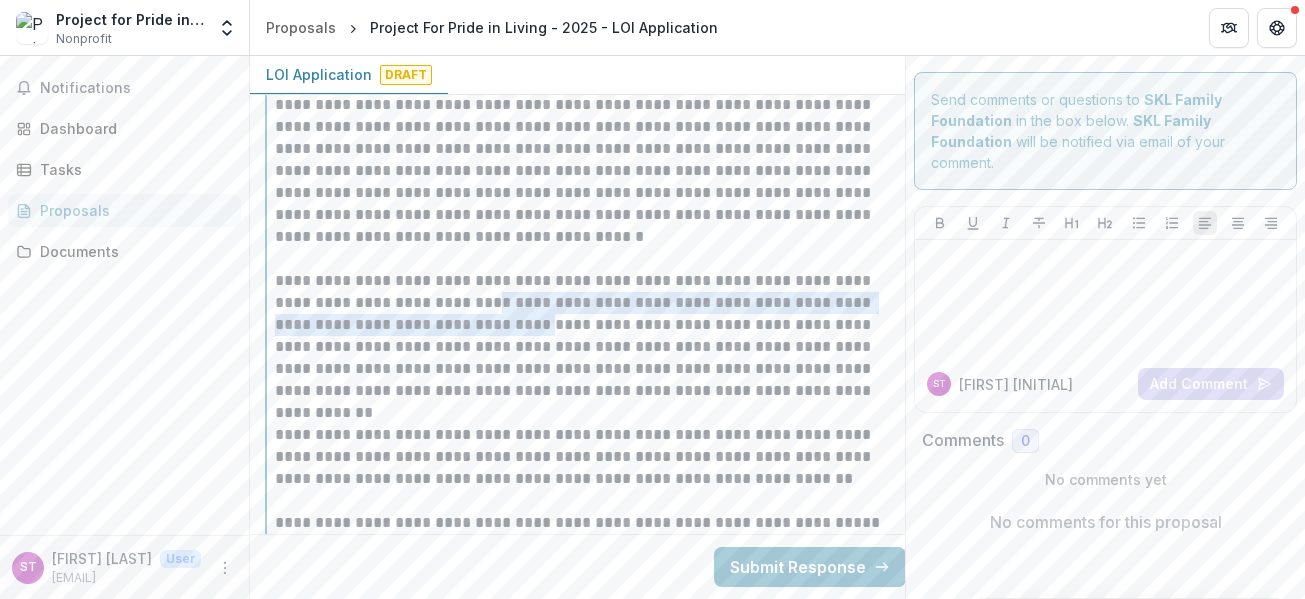 drag, startPoint x: 506, startPoint y: 301, endPoint x: 553, endPoint y: 323, distance: 51.894123 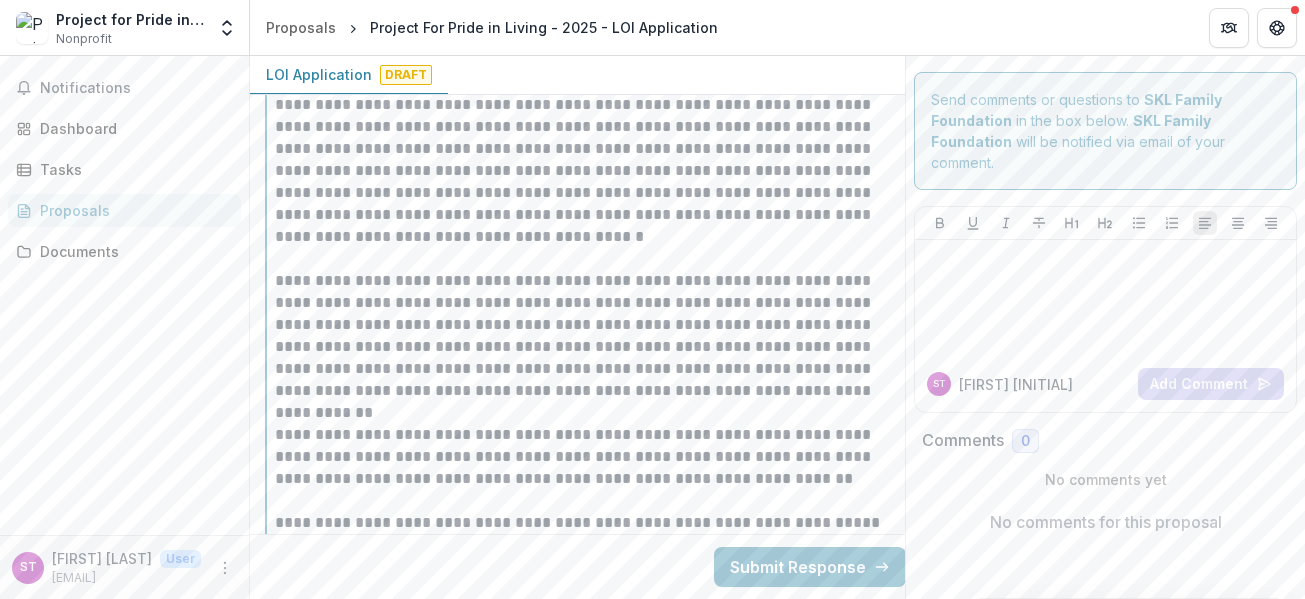 click on "**********" at bounding box center (586, 336) 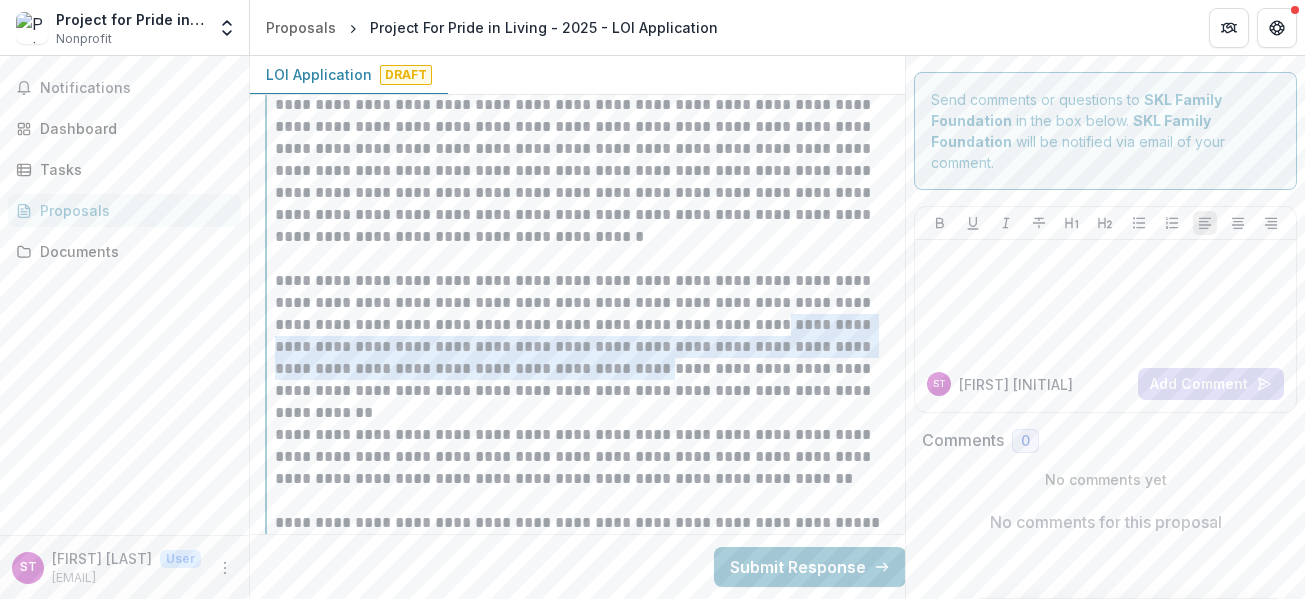 drag, startPoint x: 774, startPoint y: 329, endPoint x: 641, endPoint y: 368, distance: 138.60014 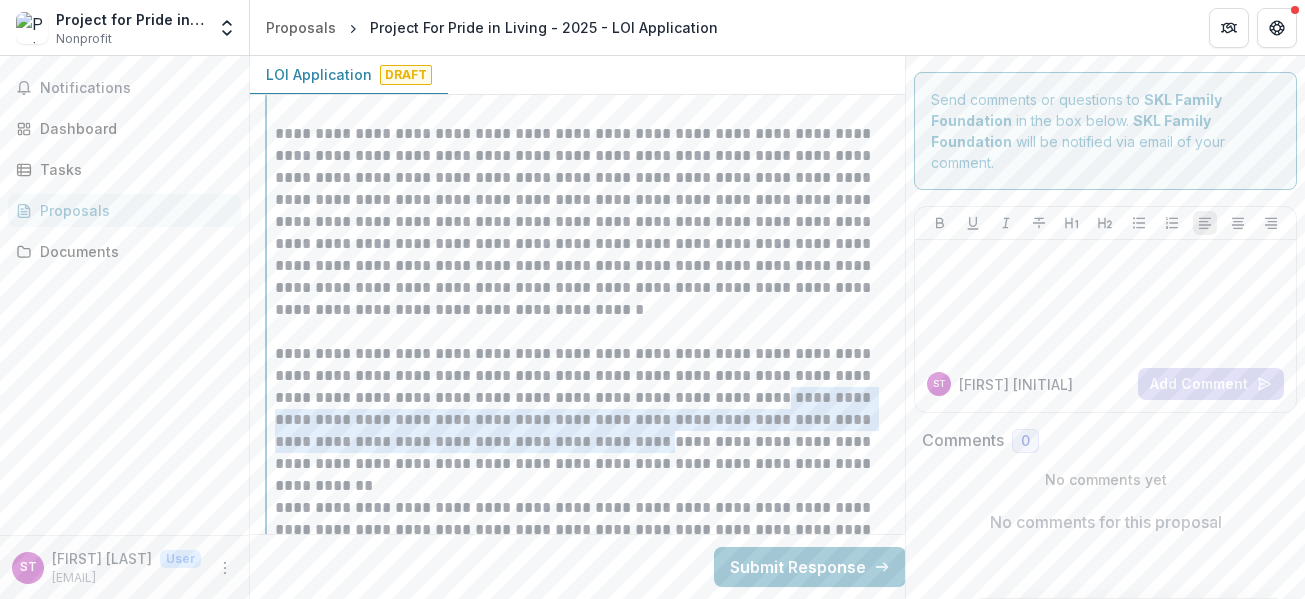 scroll, scrollTop: 3822, scrollLeft: 0, axis: vertical 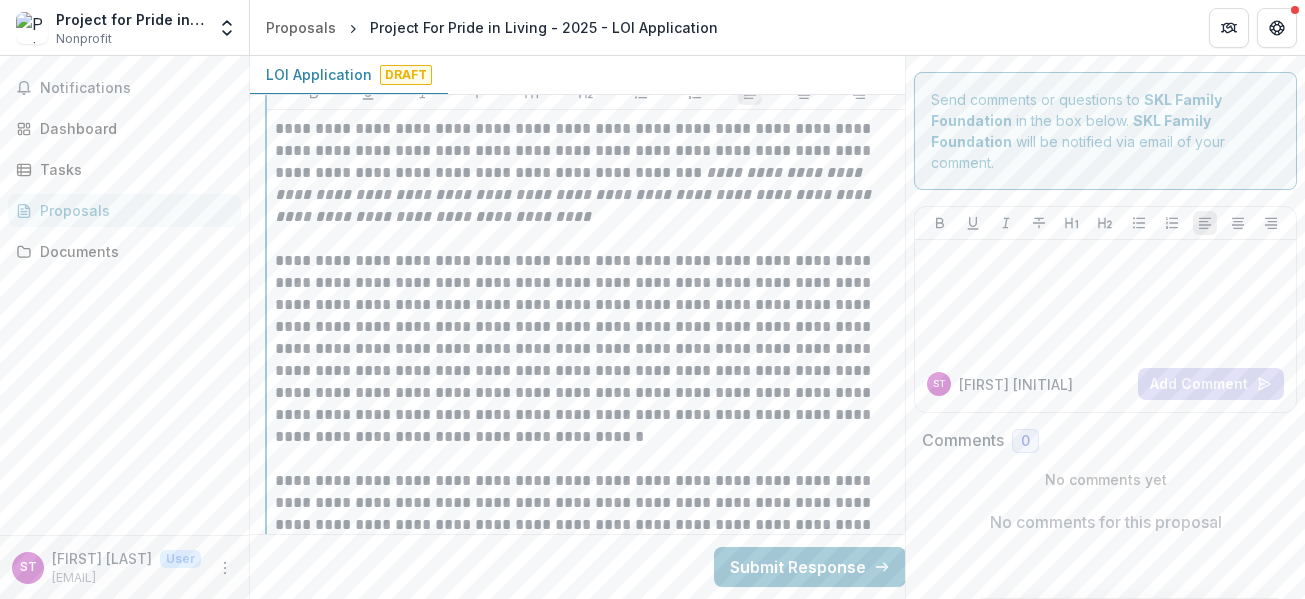 click on "**********" at bounding box center (575, 194) 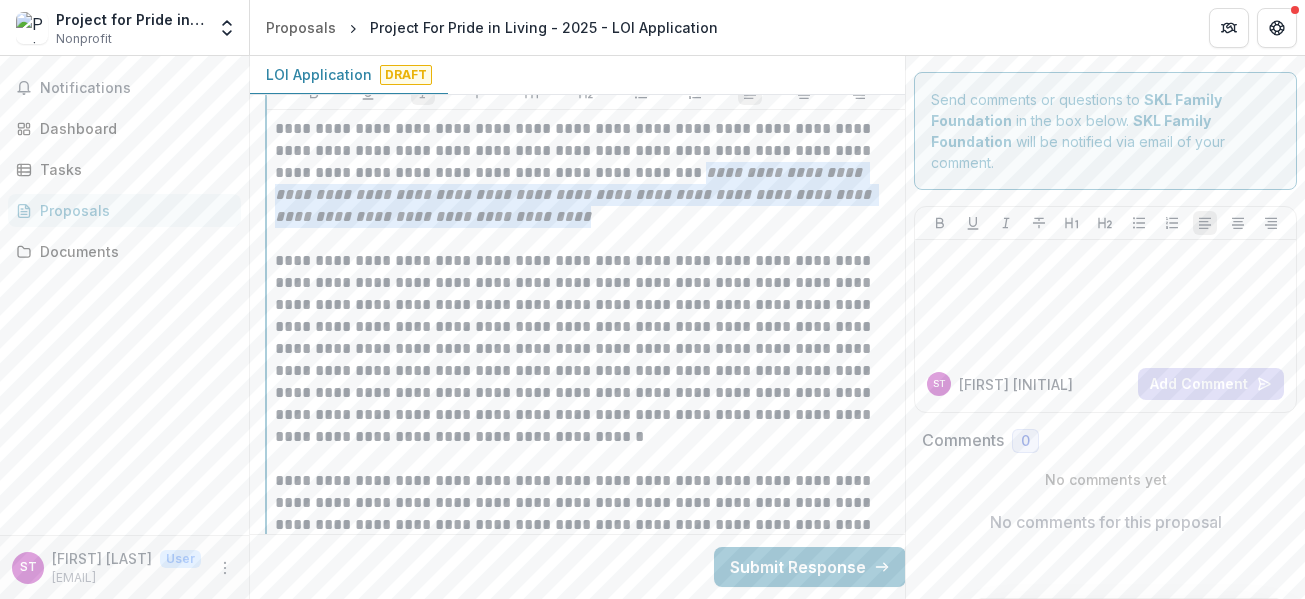 drag, startPoint x: 681, startPoint y: 173, endPoint x: 682, endPoint y: 221, distance: 48.010414 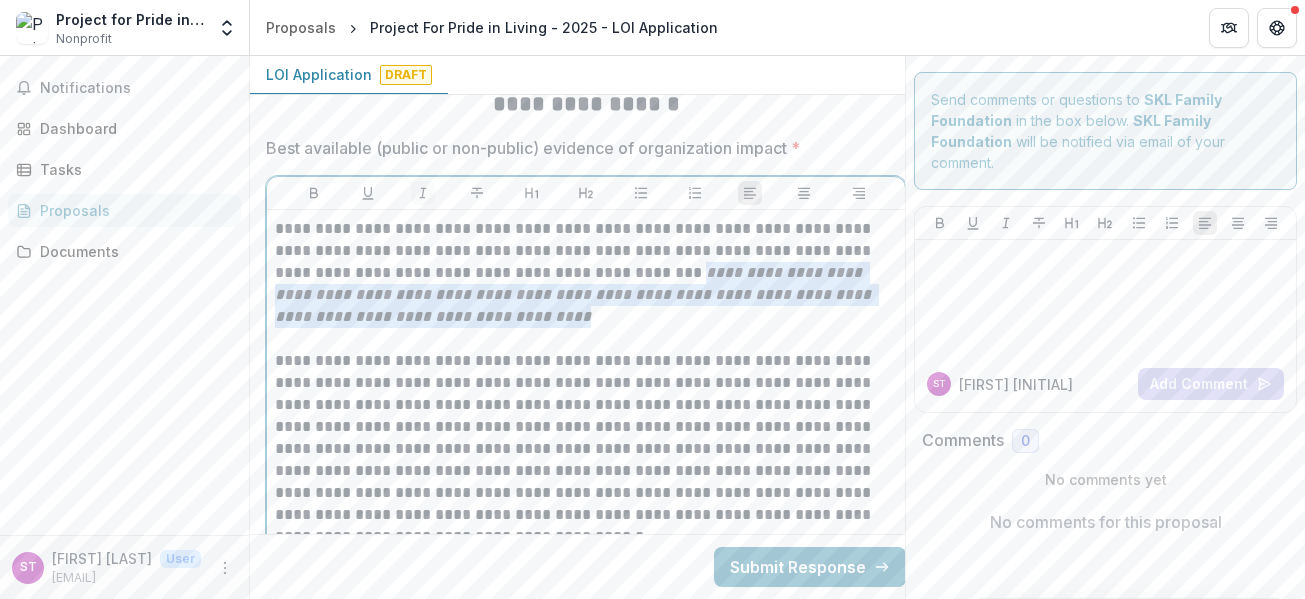 click 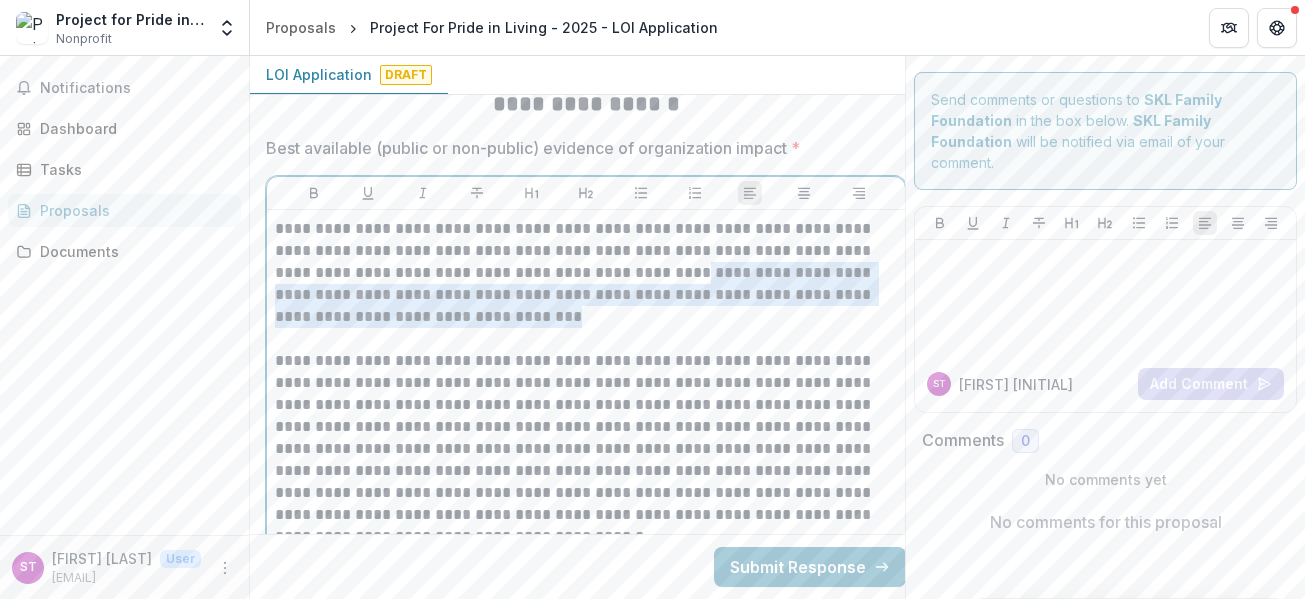 click on "**********" at bounding box center [586, 273] 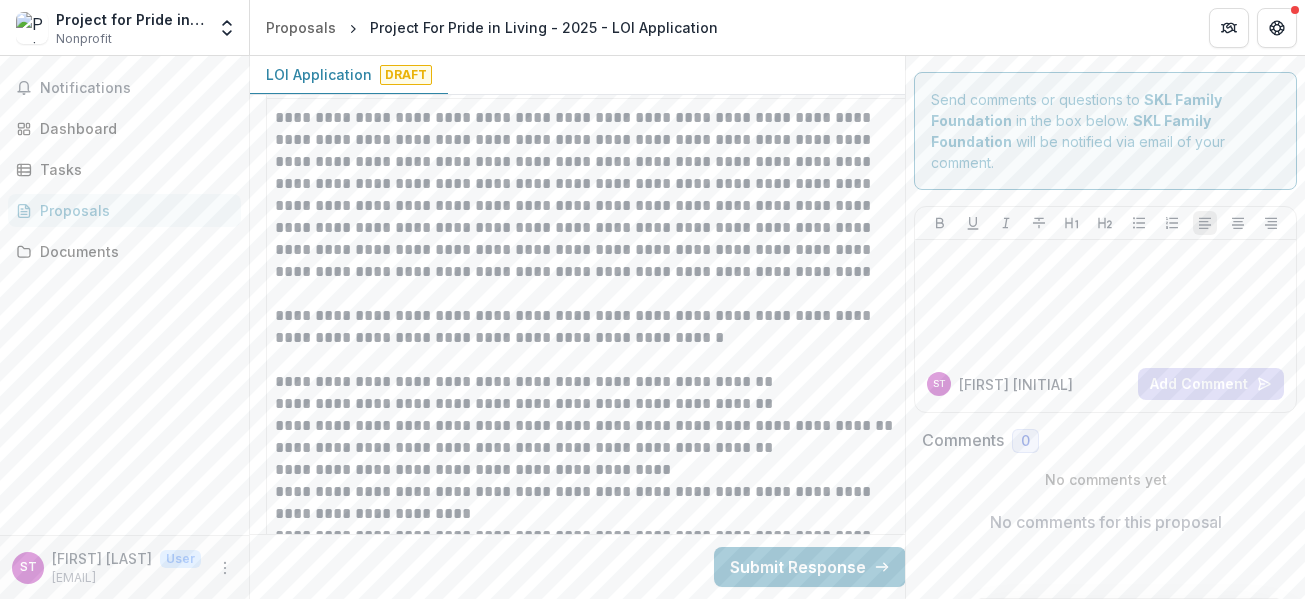 scroll, scrollTop: 4722, scrollLeft: 0, axis: vertical 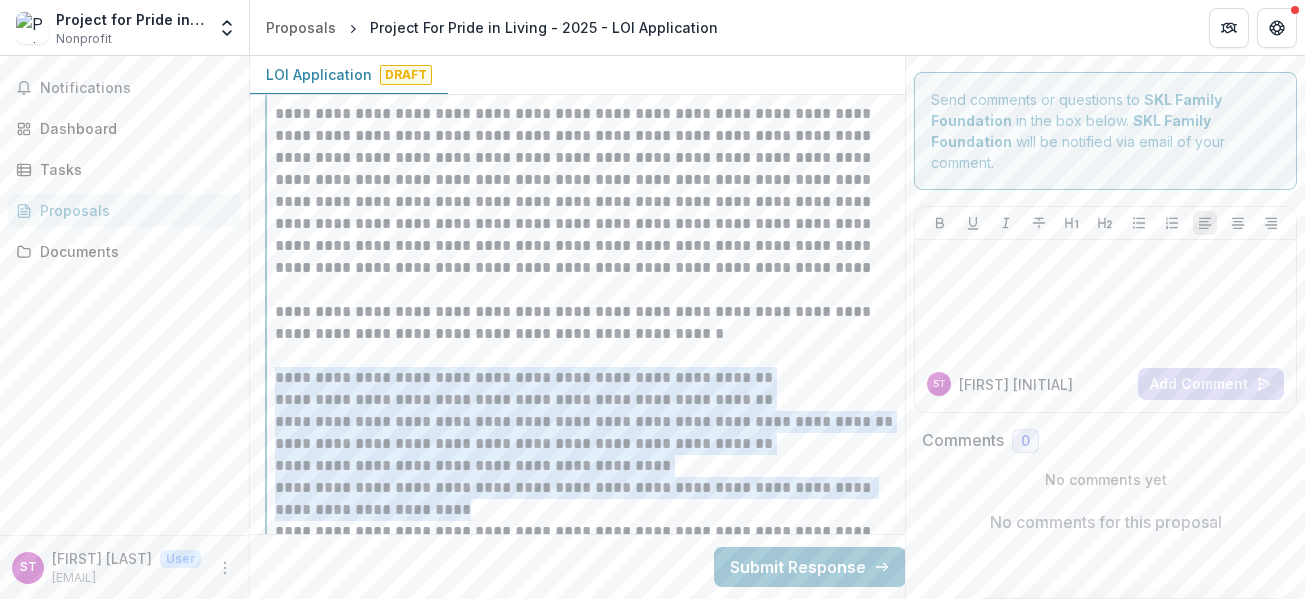 drag, startPoint x: 277, startPoint y: 375, endPoint x: 428, endPoint y: 509, distance: 201.88364 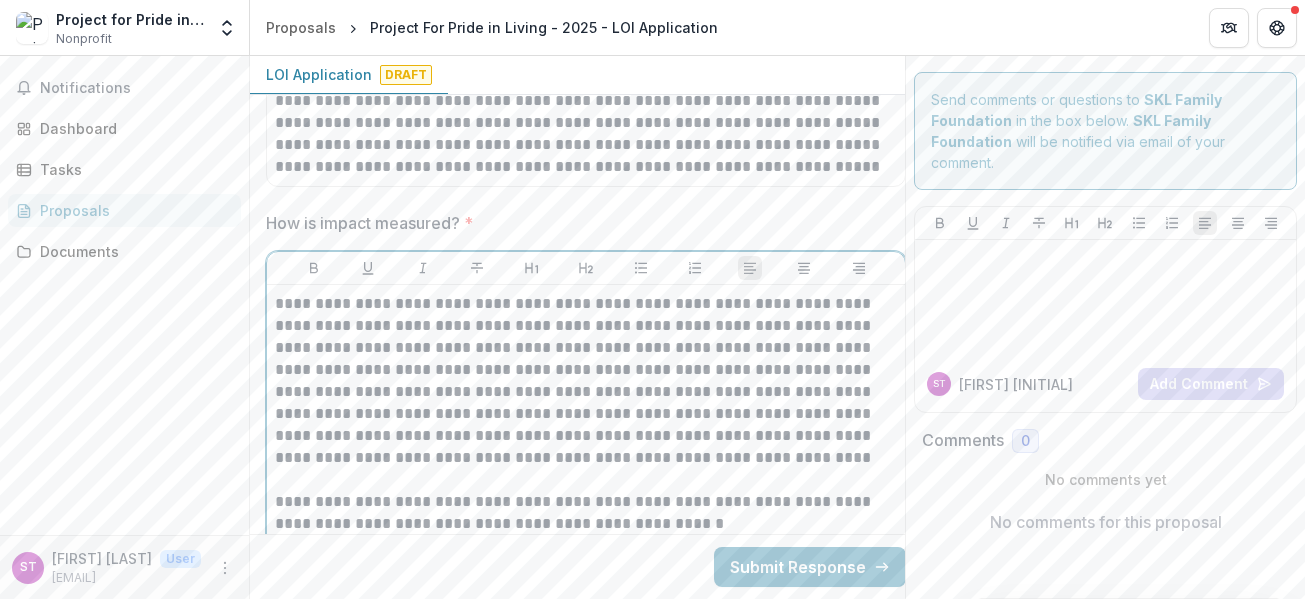 scroll, scrollTop: 4522, scrollLeft: 0, axis: vertical 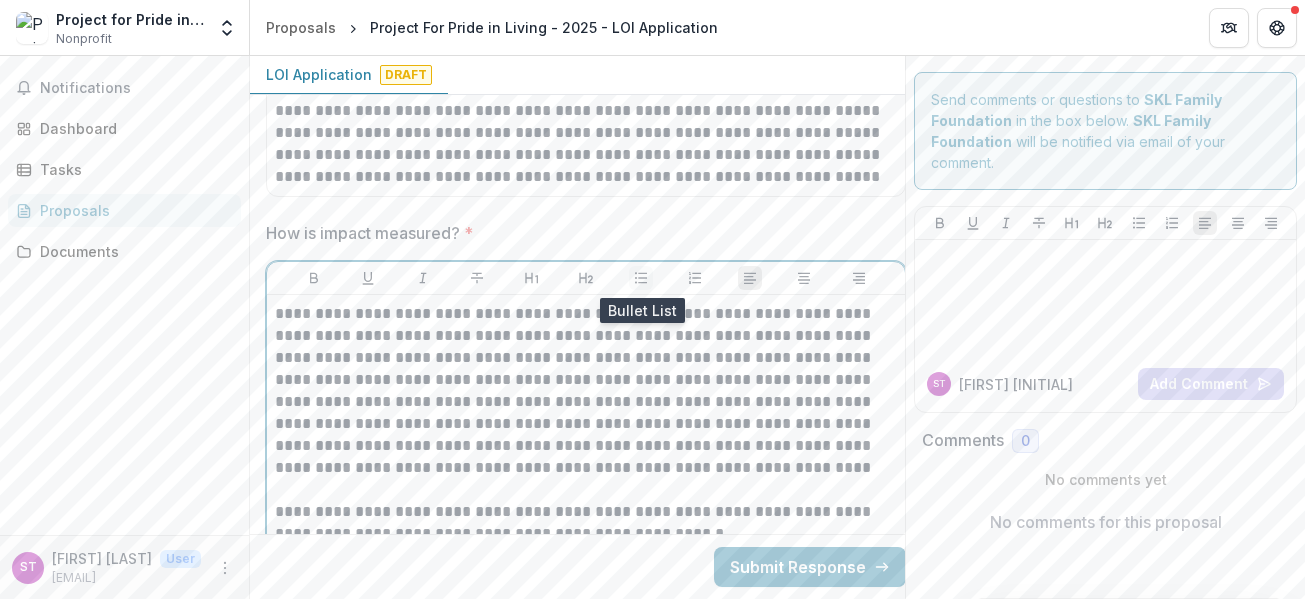 click 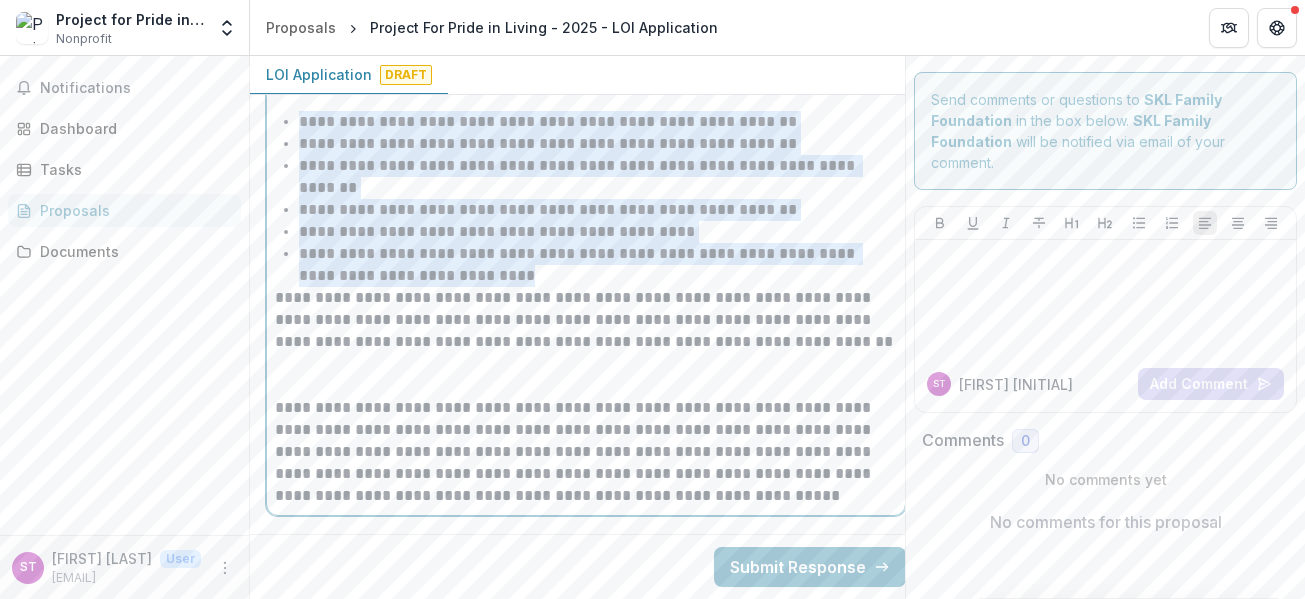 scroll, scrollTop: 4985, scrollLeft: 0, axis: vertical 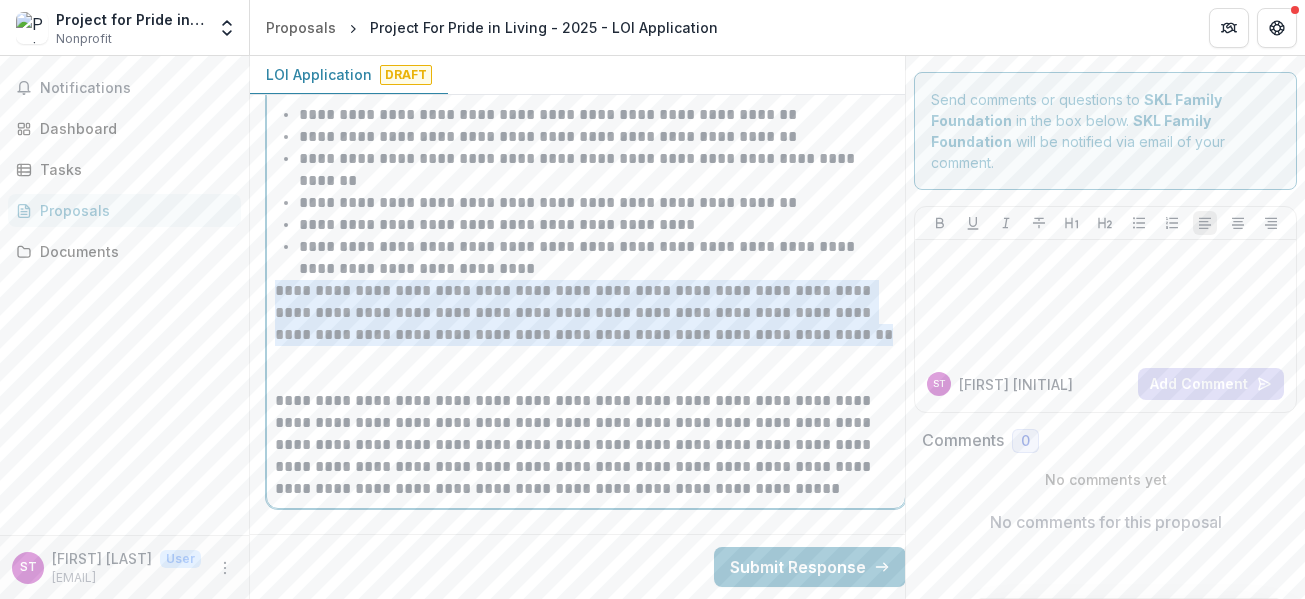 drag, startPoint x: 278, startPoint y: 292, endPoint x: 354, endPoint y: 361, distance: 102.64989 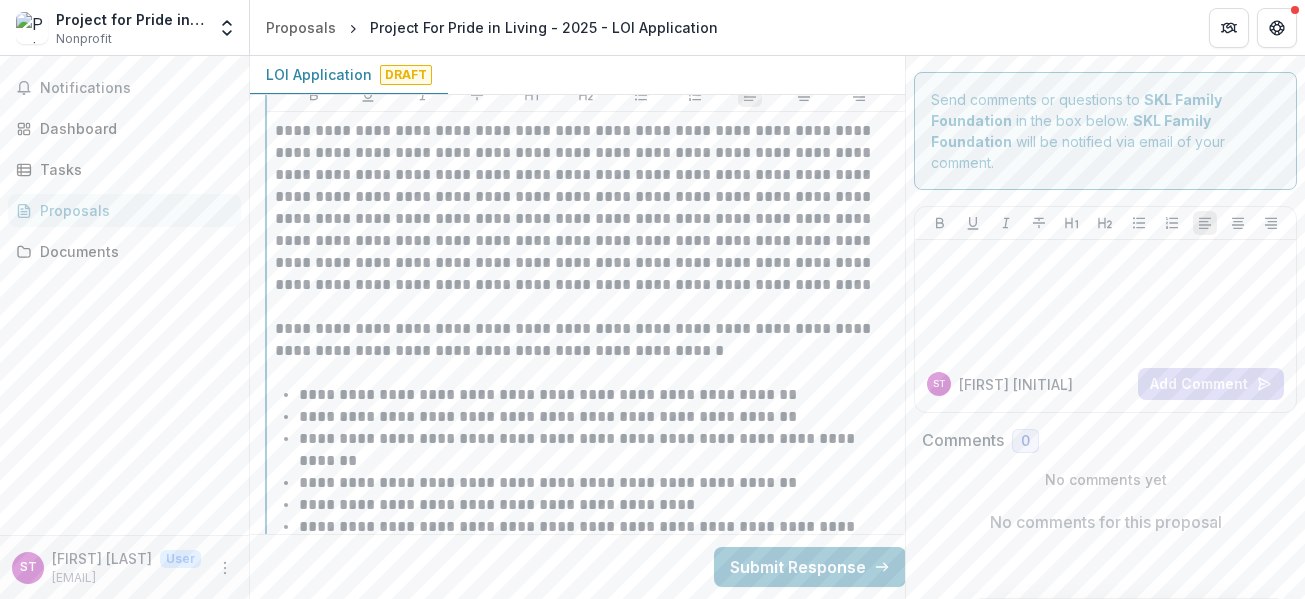 scroll, scrollTop: 4685, scrollLeft: 0, axis: vertical 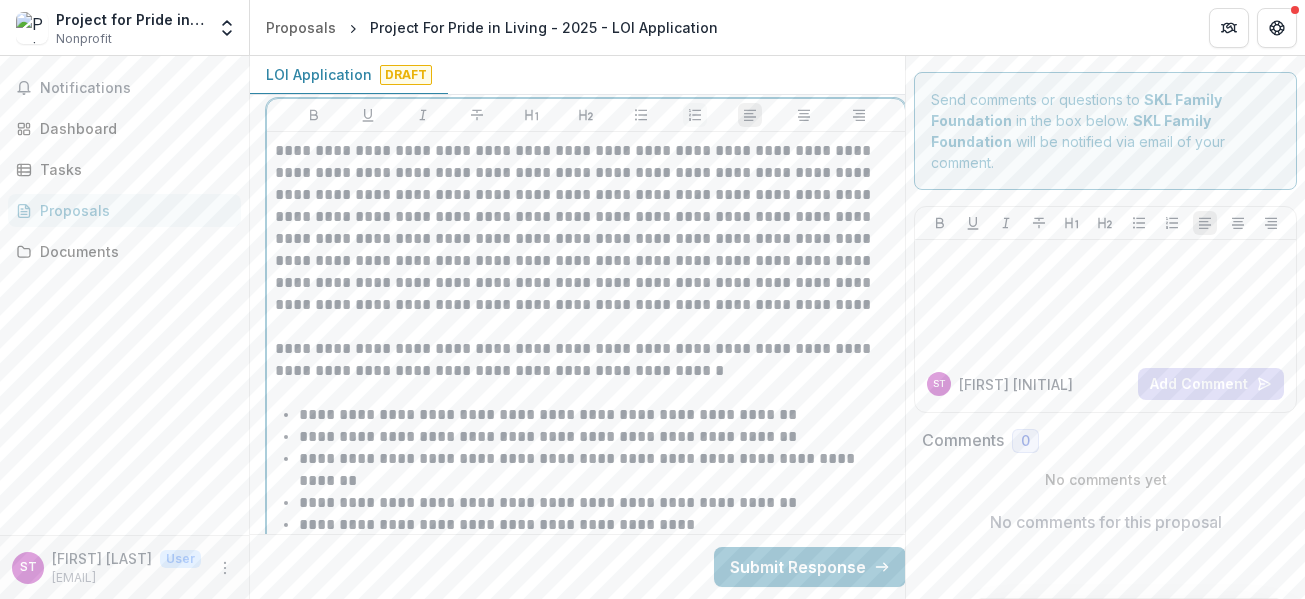 click 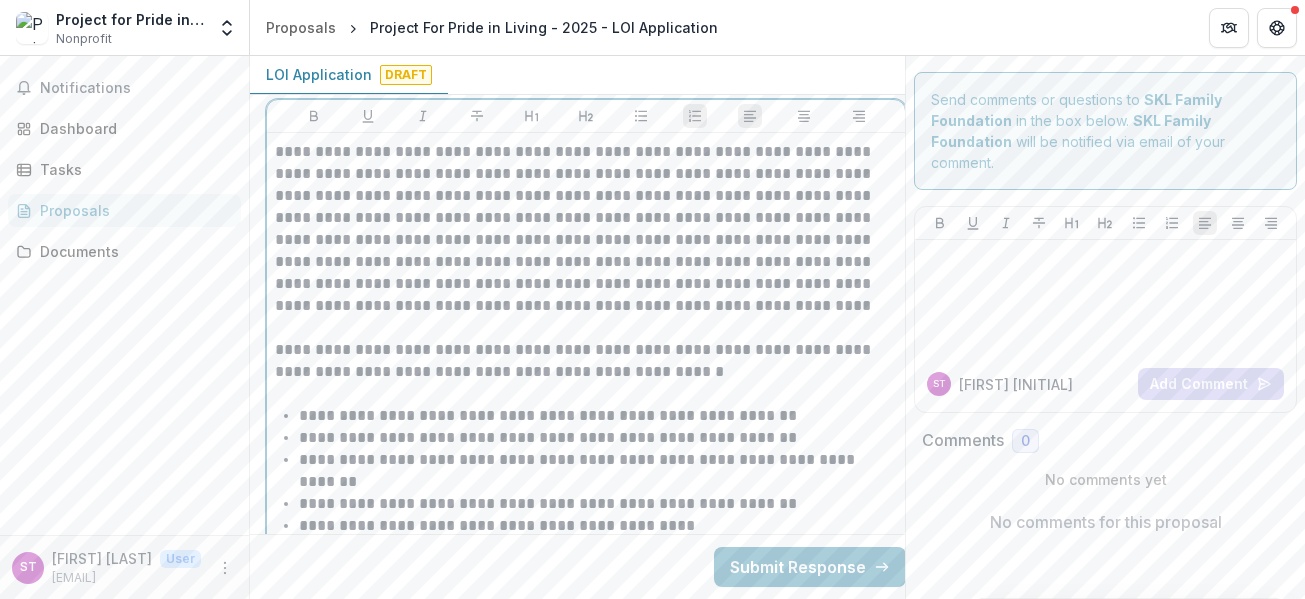 scroll, scrollTop: 4573, scrollLeft: 0, axis: vertical 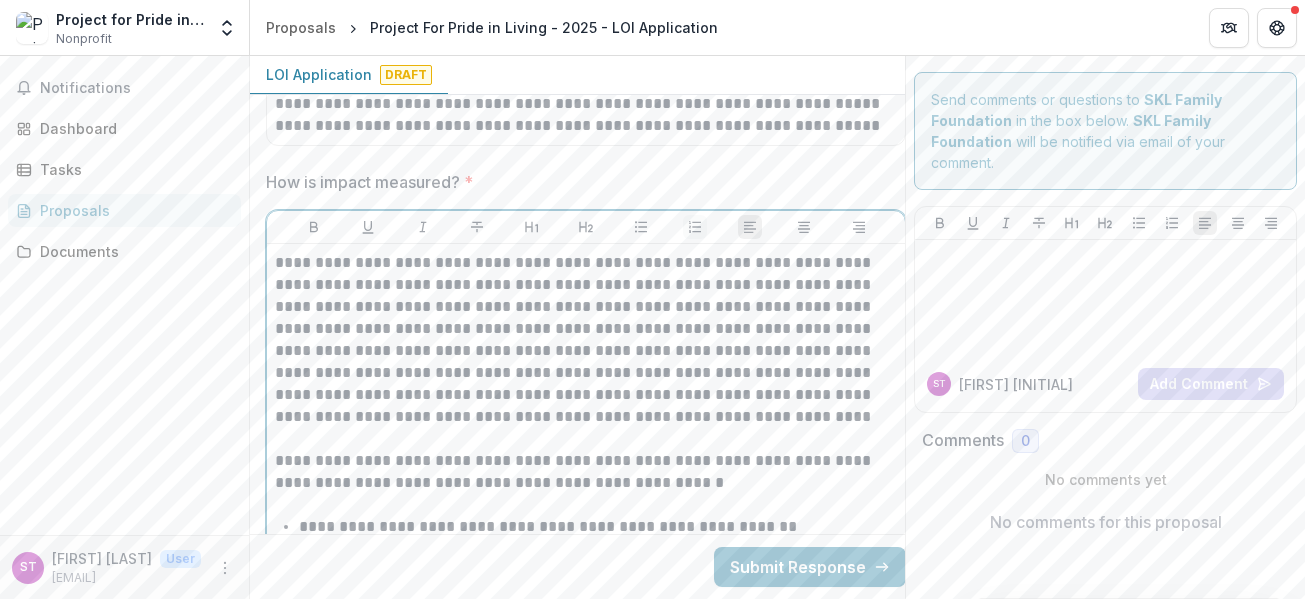 click 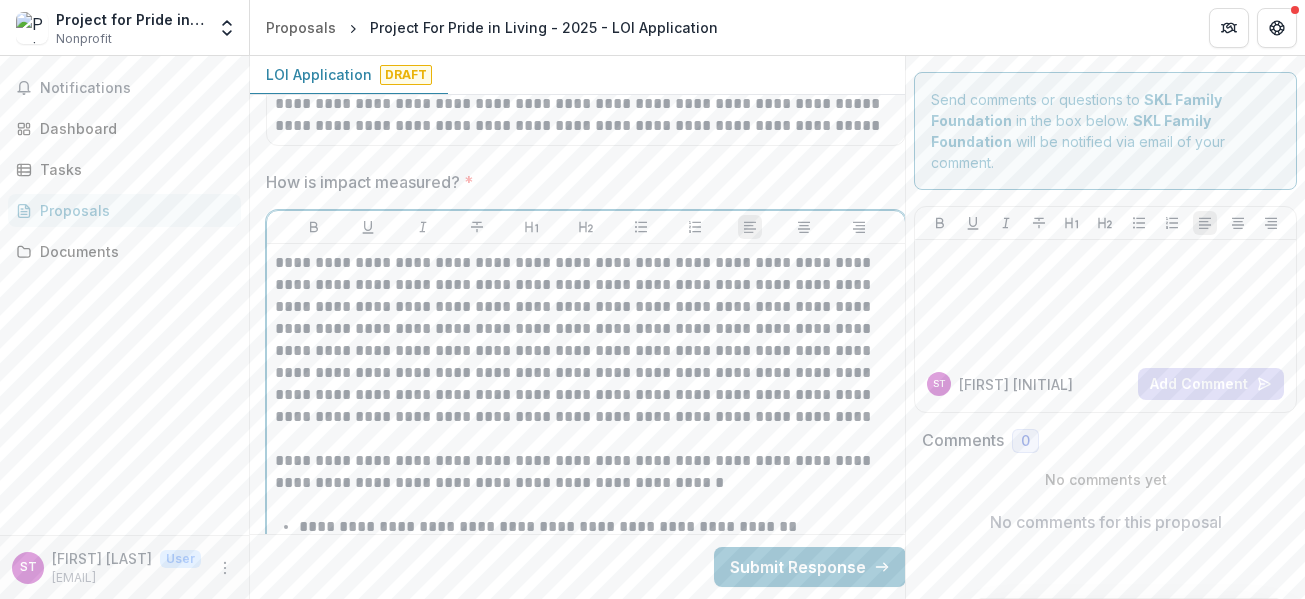 scroll, scrollTop: 4773, scrollLeft: 0, axis: vertical 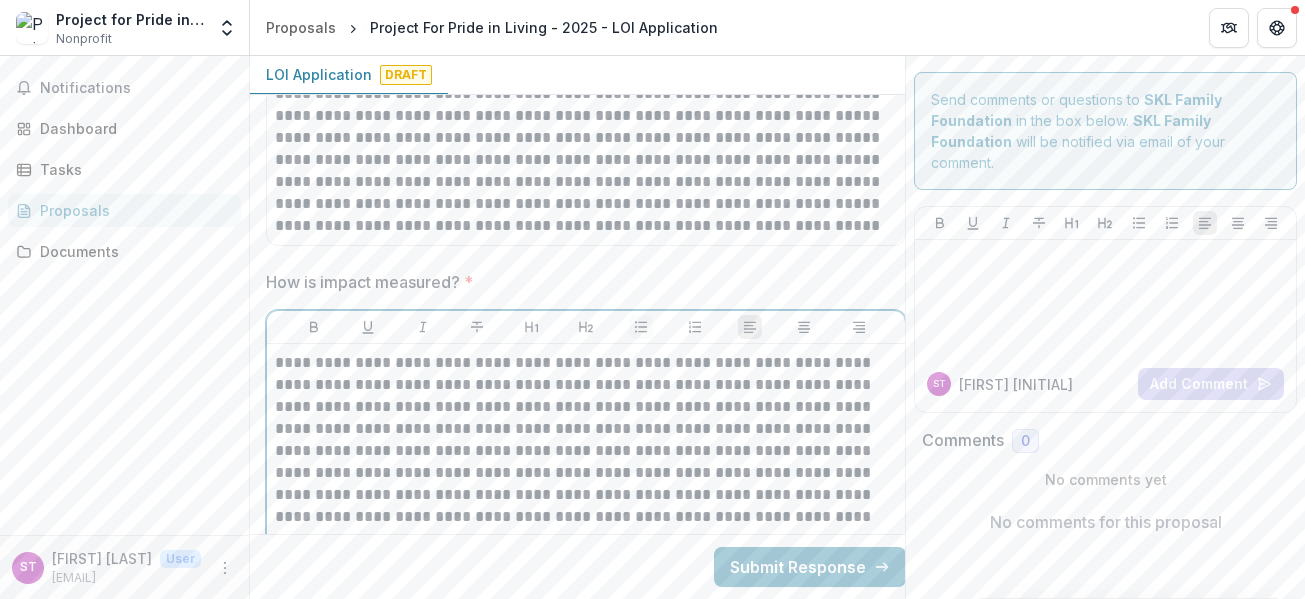 click 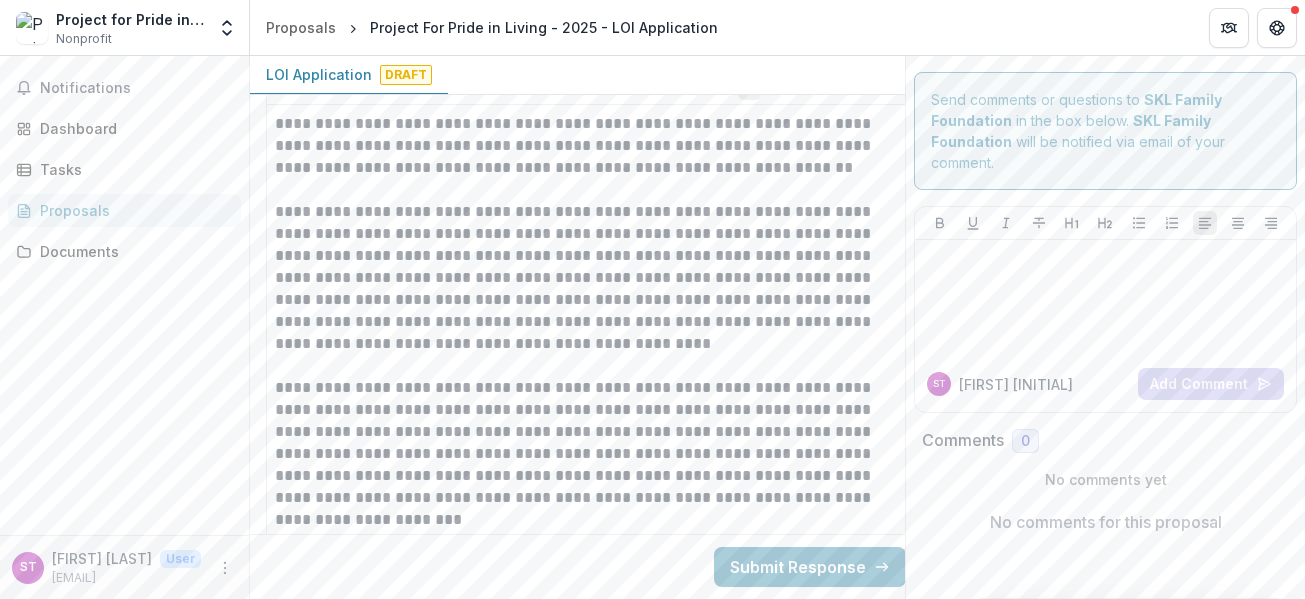 scroll, scrollTop: 1773, scrollLeft: 0, axis: vertical 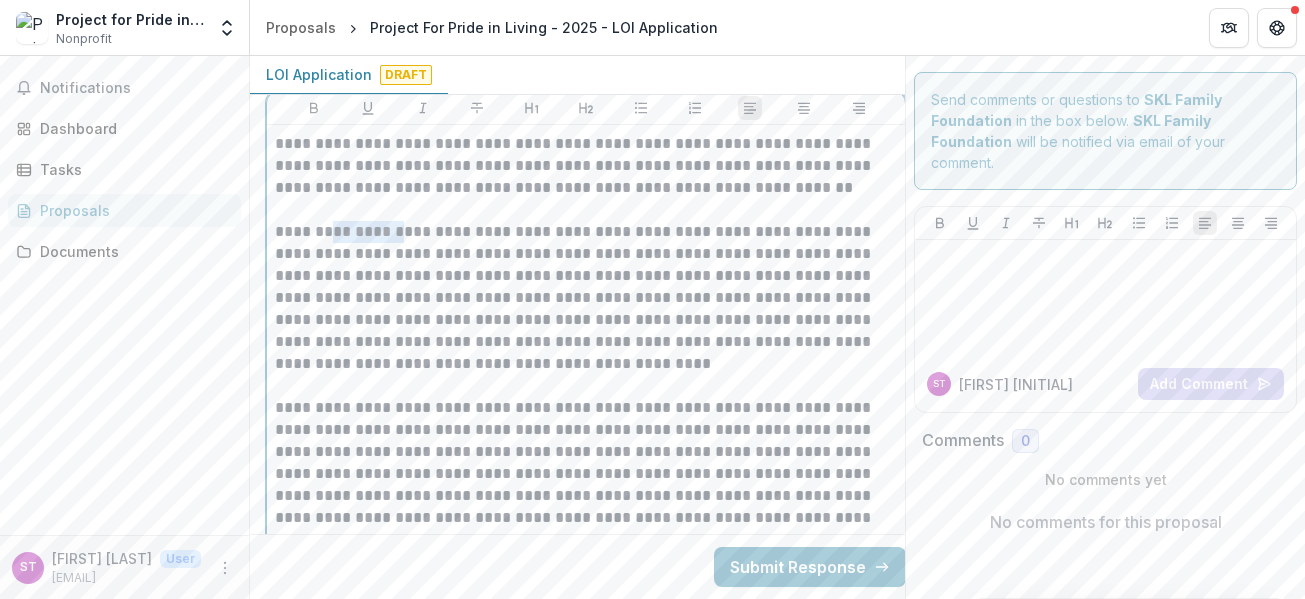 drag, startPoint x: 278, startPoint y: 225, endPoint x: 419, endPoint y: 227, distance: 141.01419 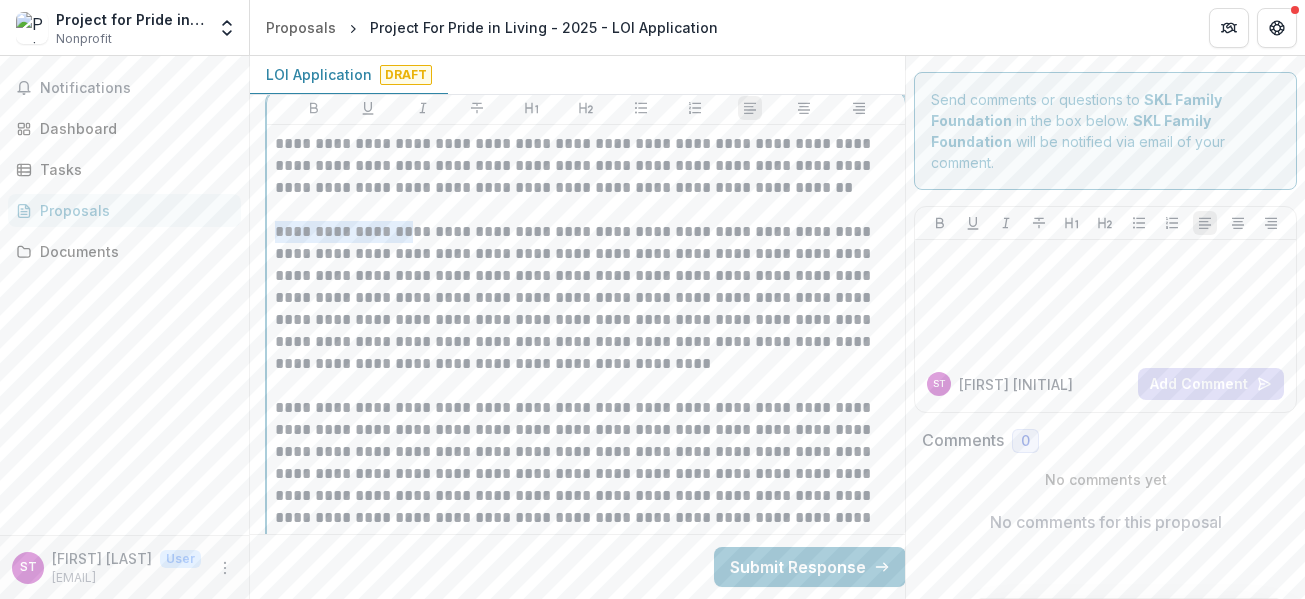 drag, startPoint x: 433, startPoint y: 230, endPoint x: 275, endPoint y: 227, distance: 158.02847 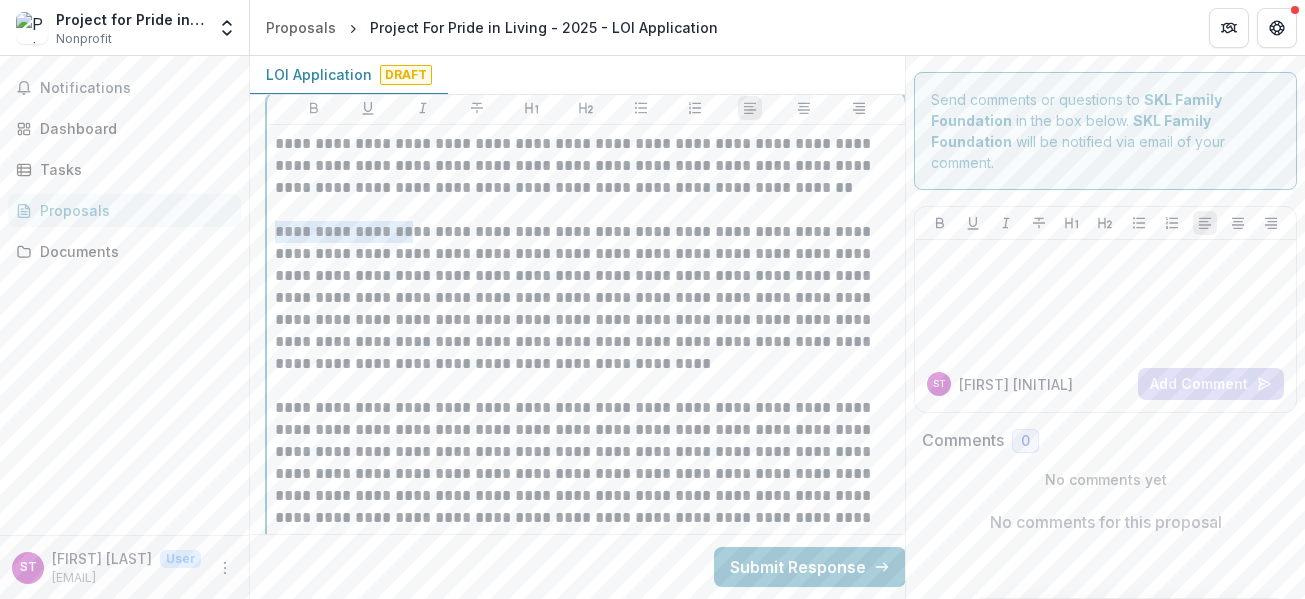 type 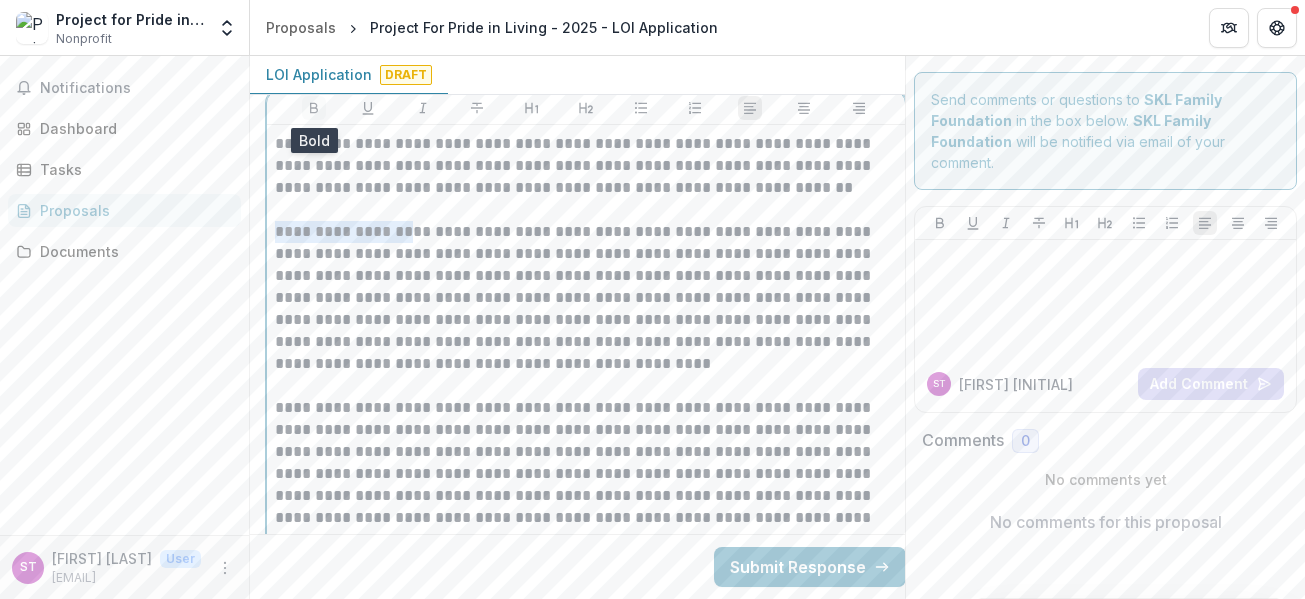 click 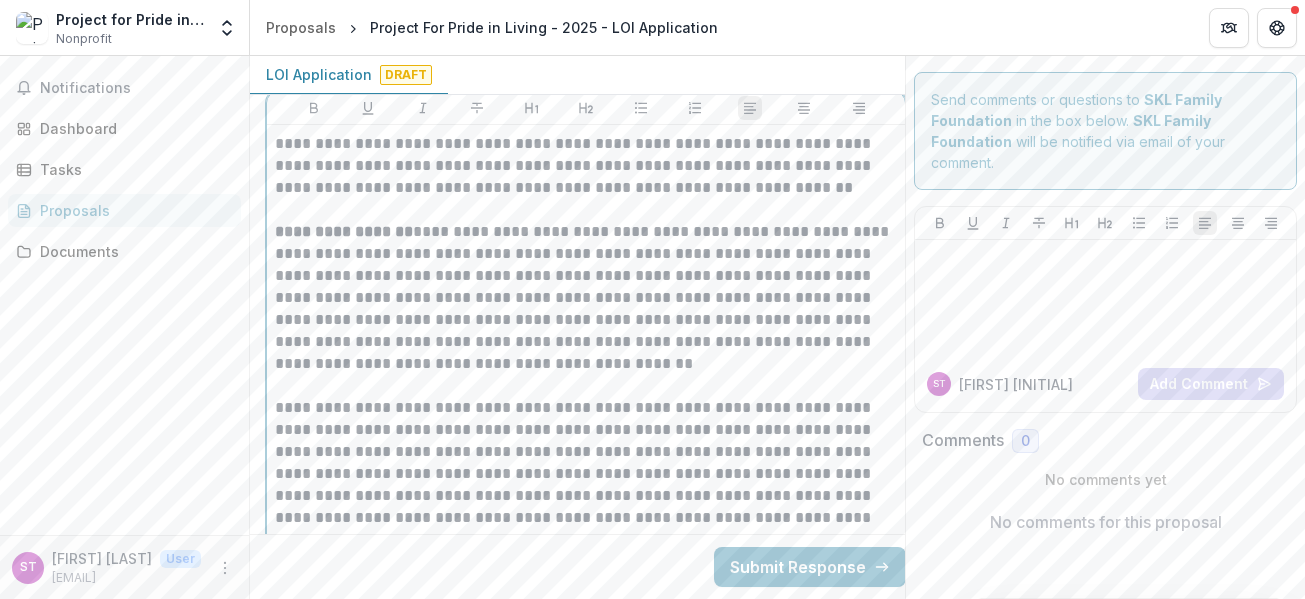 click on "**********" at bounding box center [586, 298] 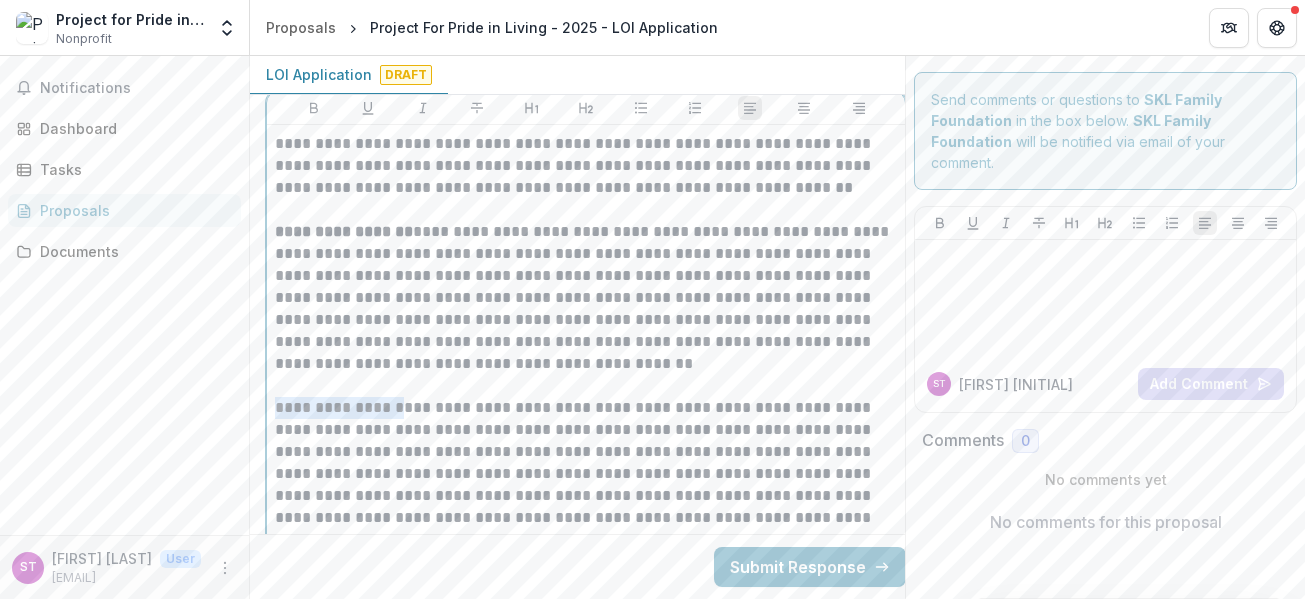 drag, startPoint x: 276, startPoint y: 406, endPoint x: 431, endPoint y: 407, distance: 155.00322 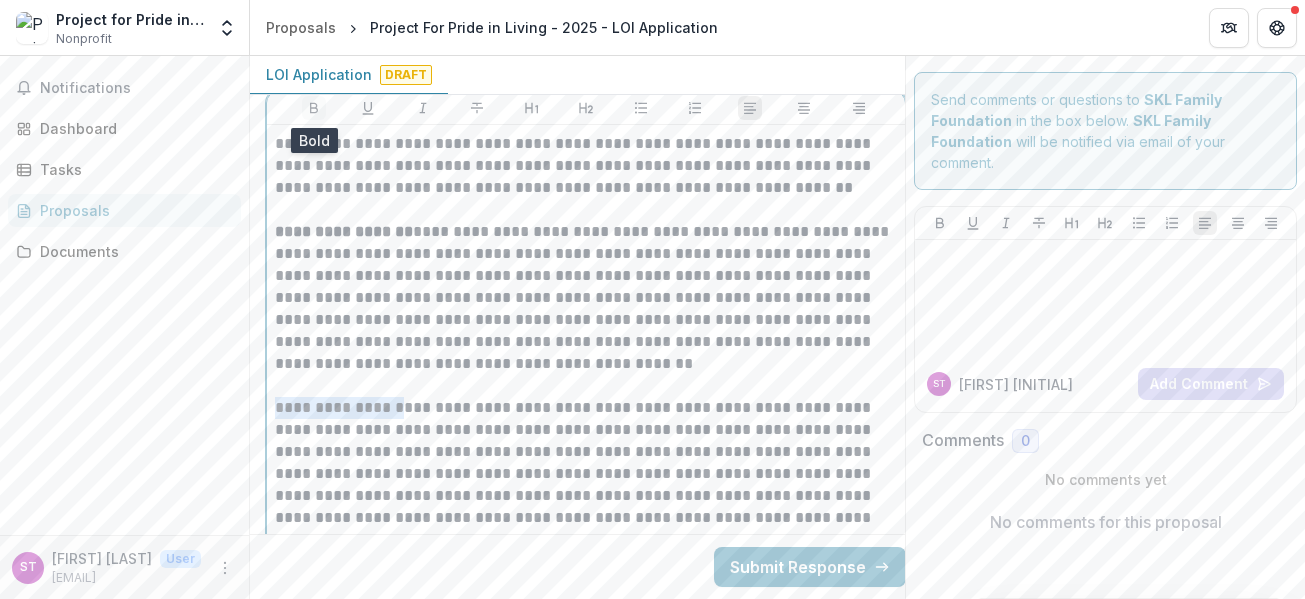 click 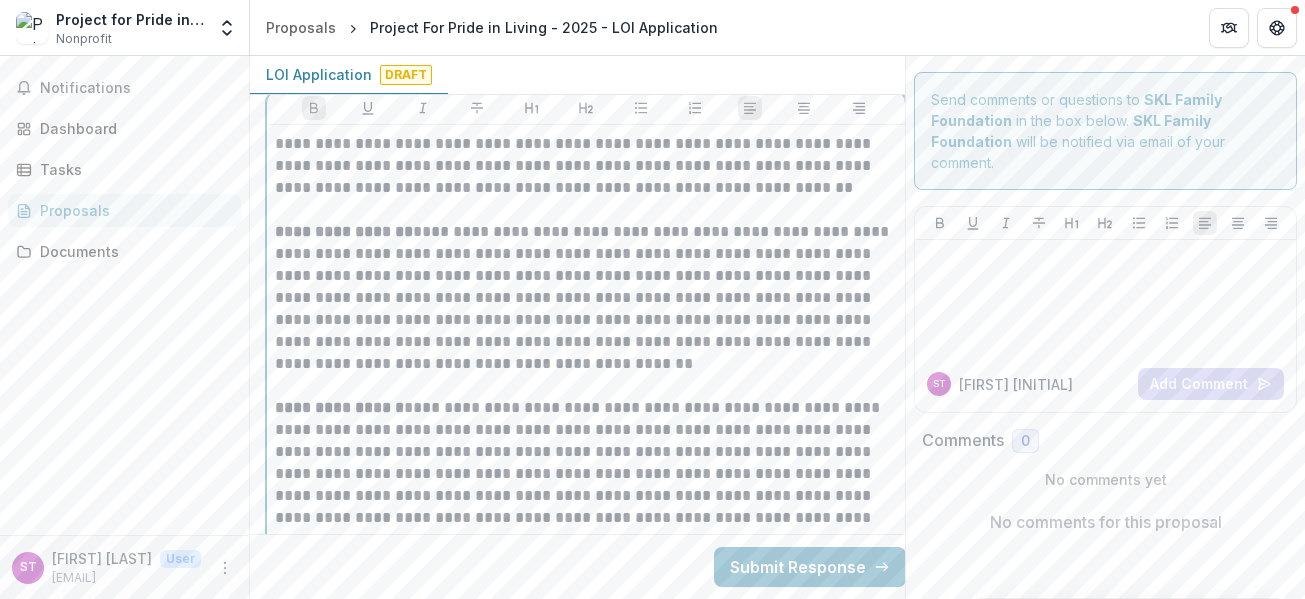 click at bounding box center (586, 386) 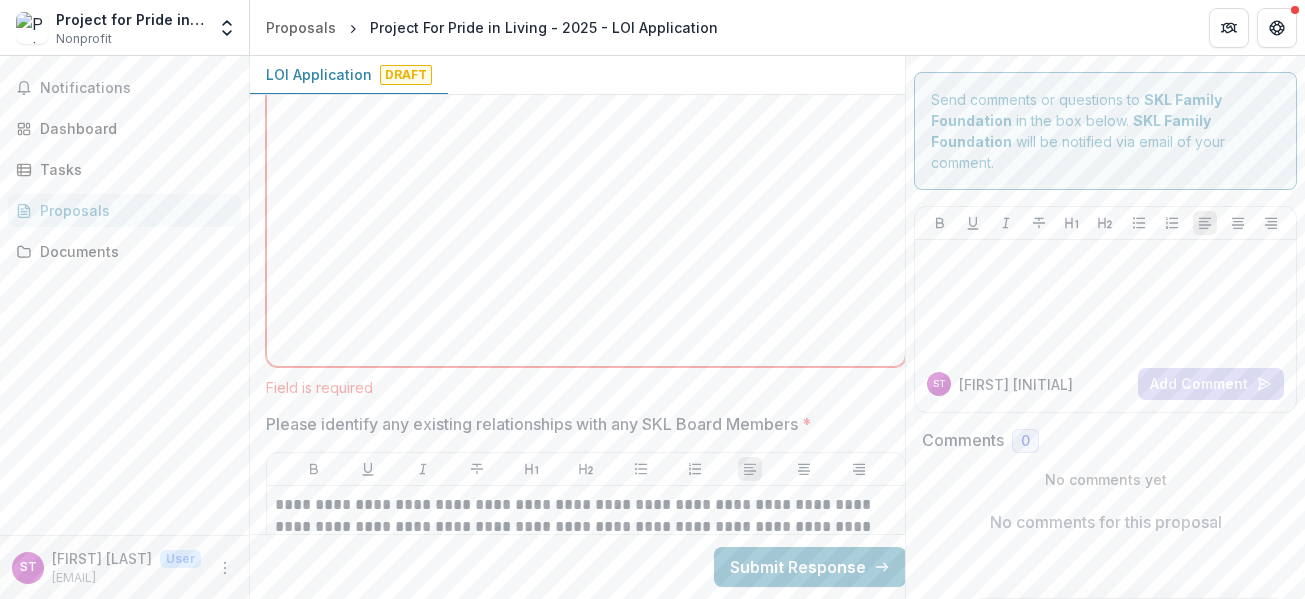 scroll, scrollTop: 5873, scrollLeft: 0, axis: vertical 